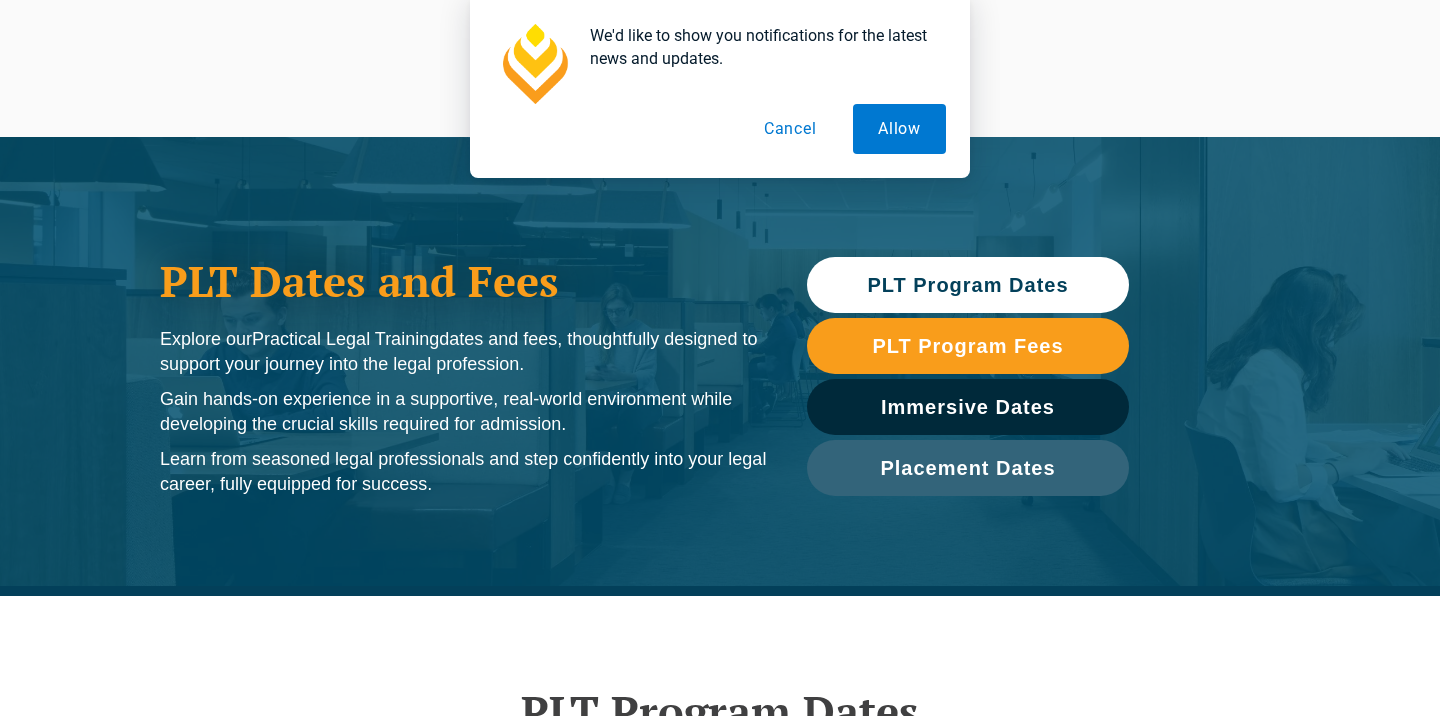 scroll, scrollTop: 0, scrollLeft: 0, axis: both 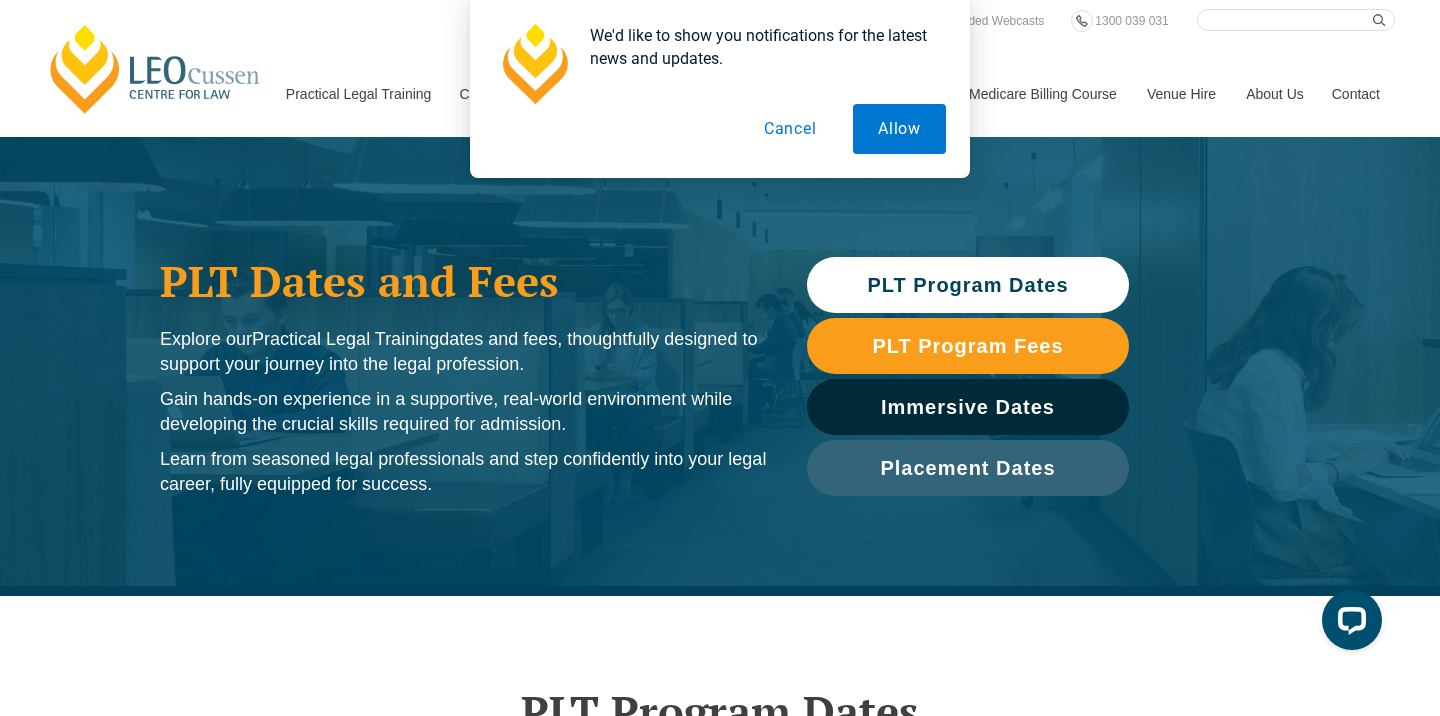 click on "Cancel" at bounding box center [790, 129] 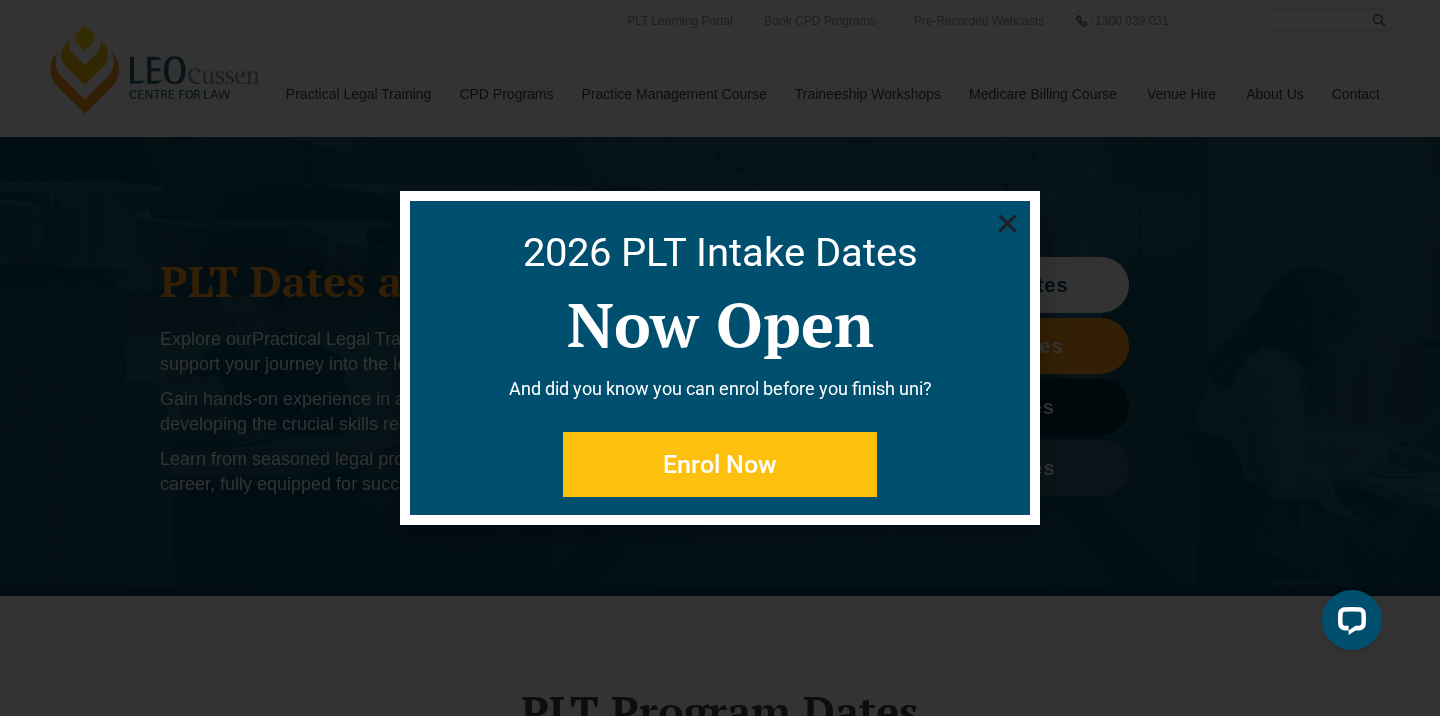 click on "Enrol Now" at bounding box center (720, 464) 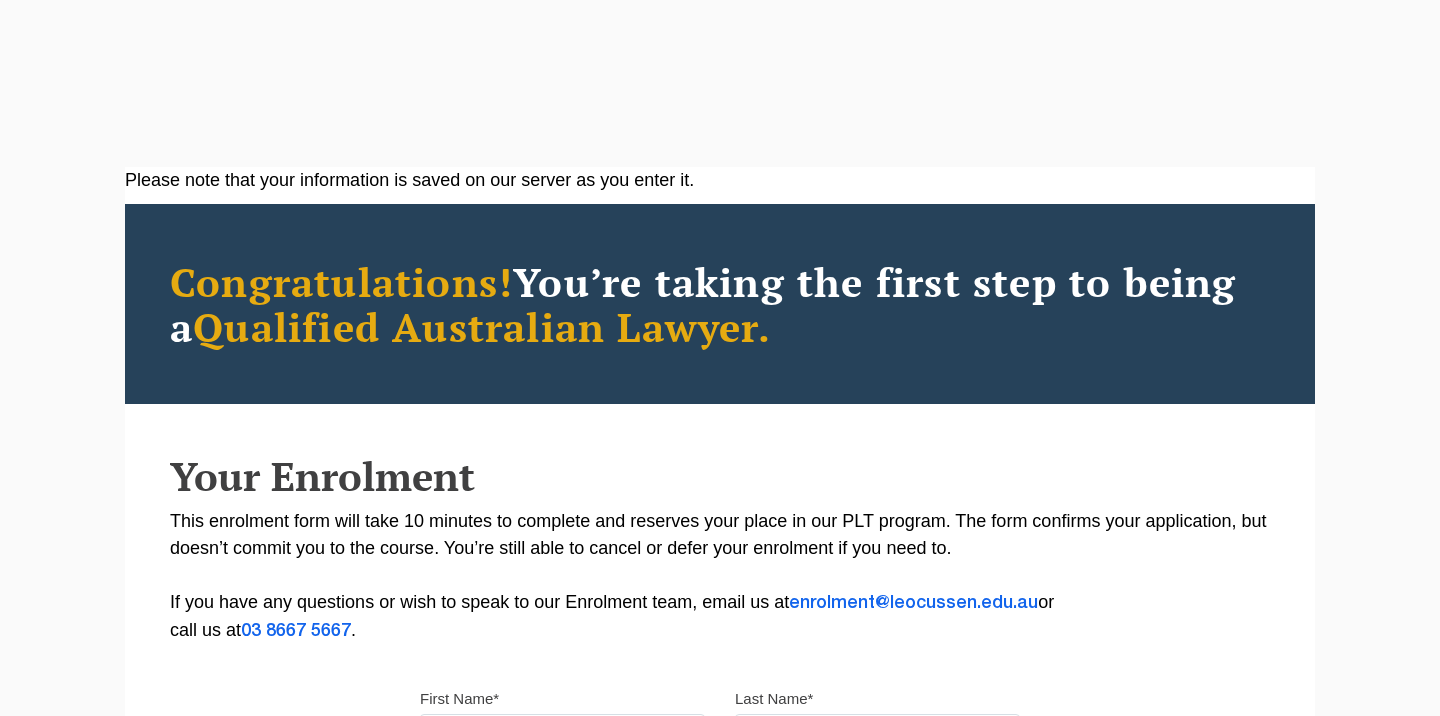 scroll, scrollTop: 61, scrollLeft: 0, axis: vertical 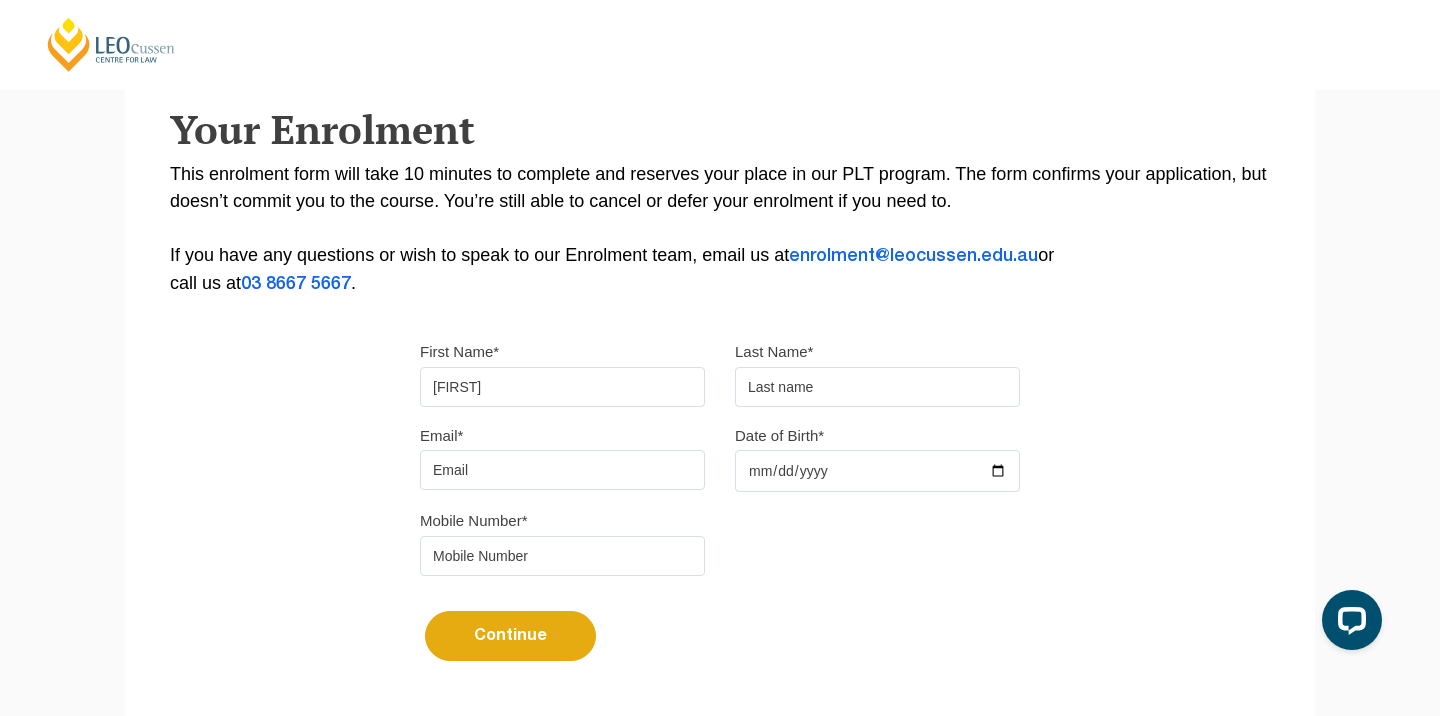 type on "[FIRST]" 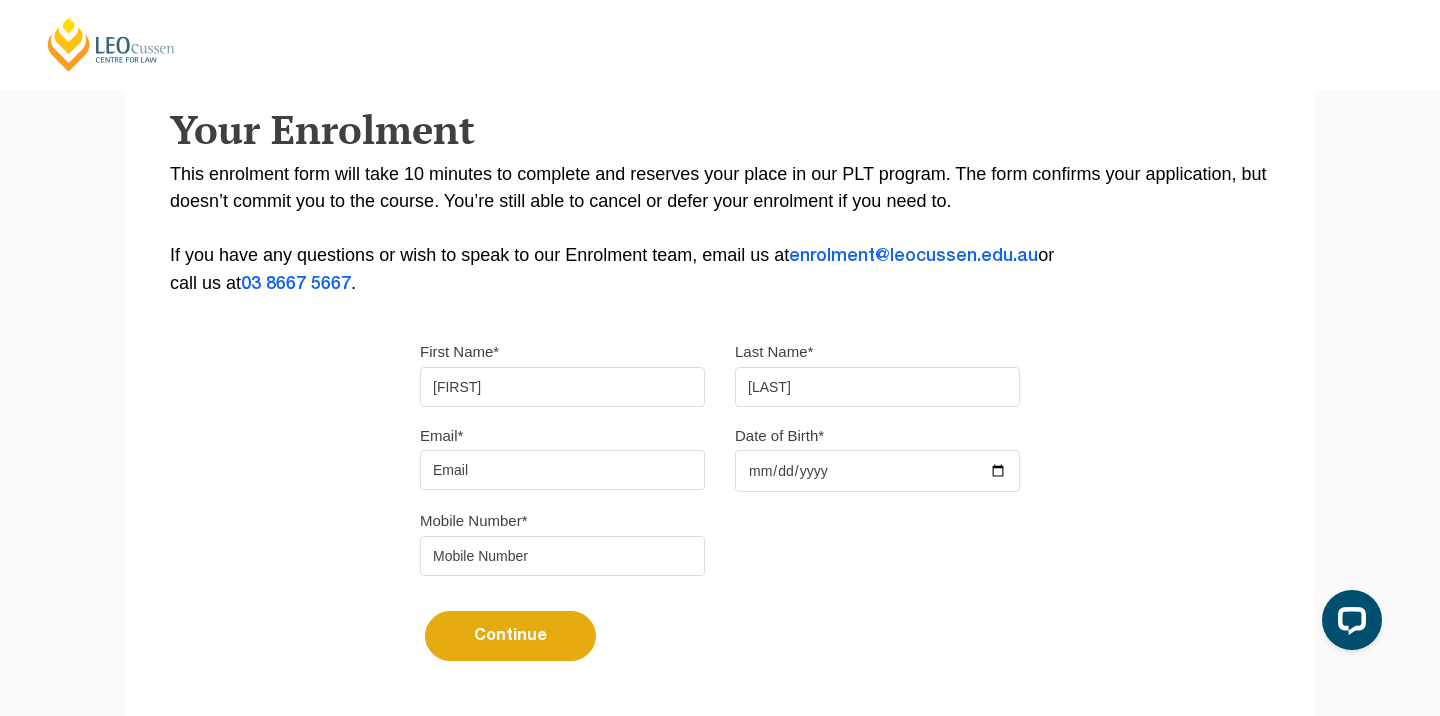 type on "[LAST]" 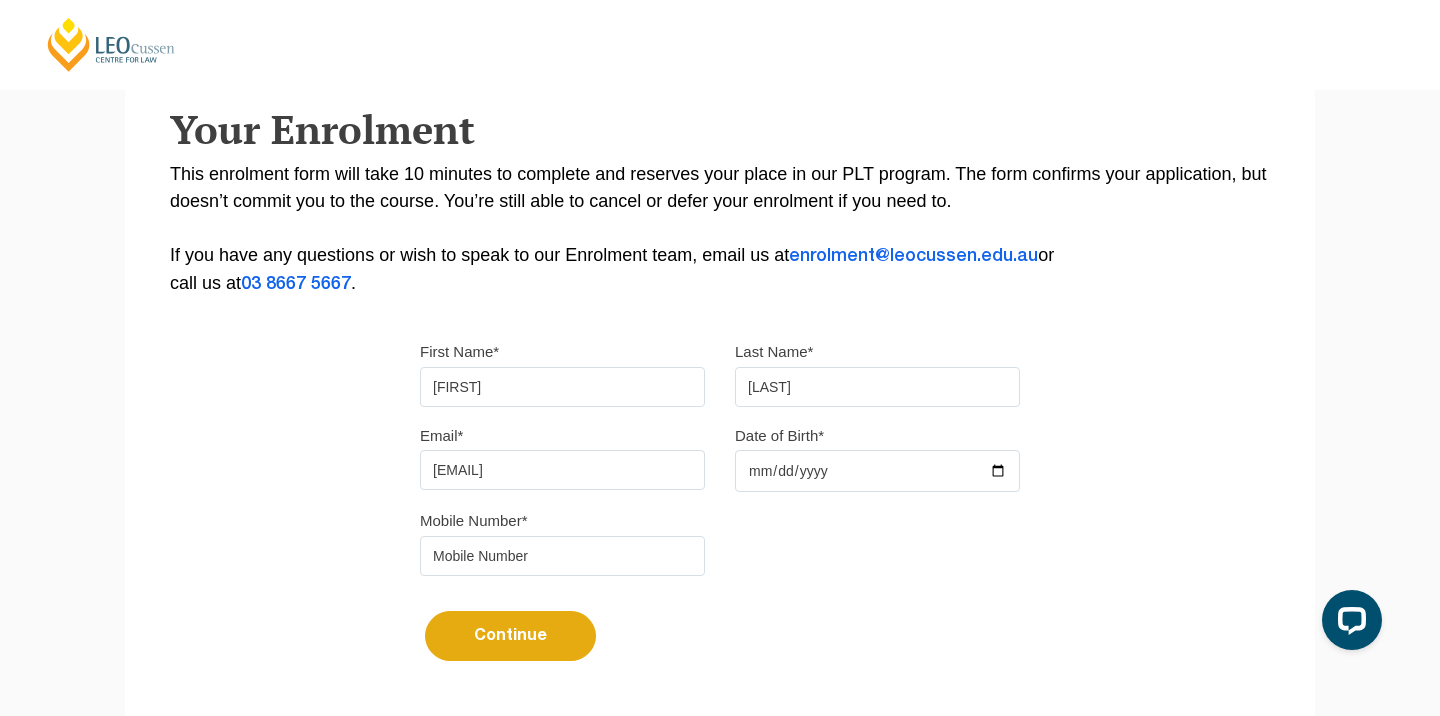 type on "[EMAIL]" 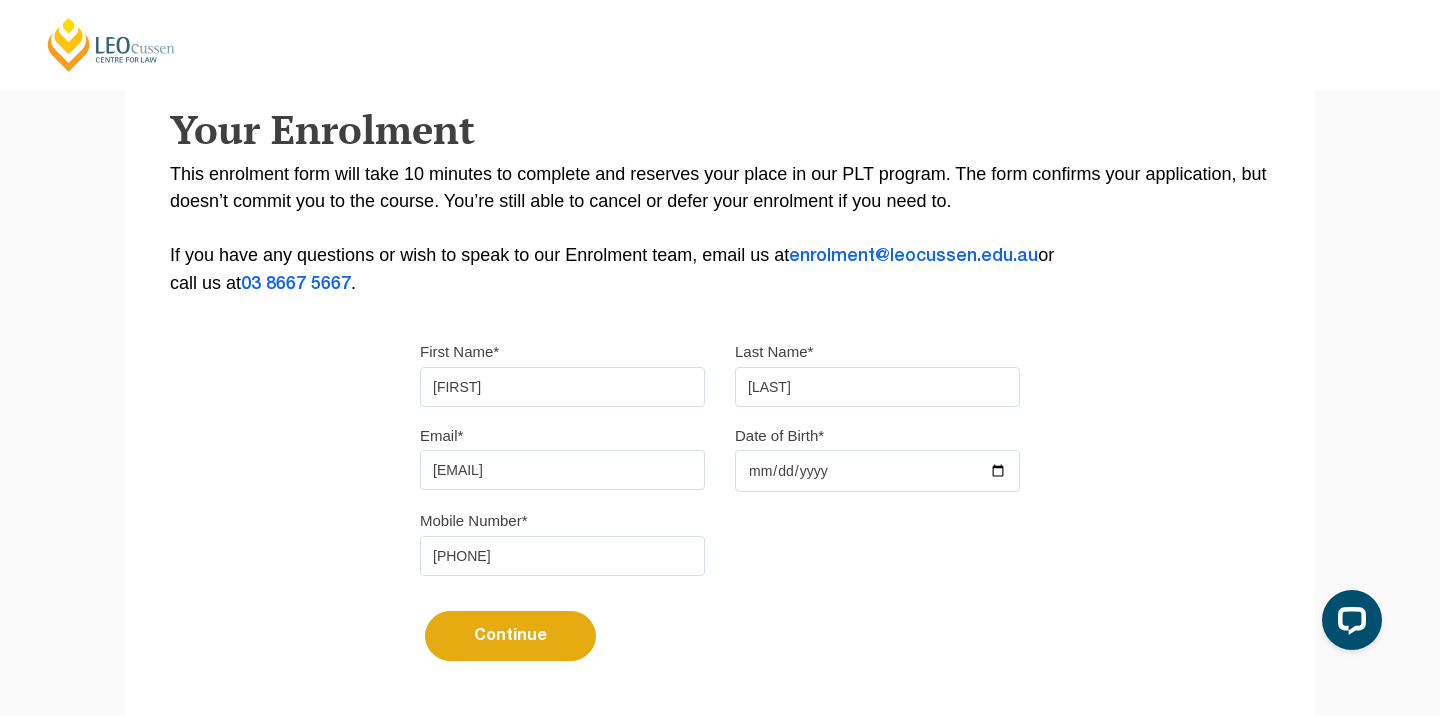 type on "[PHONE]" 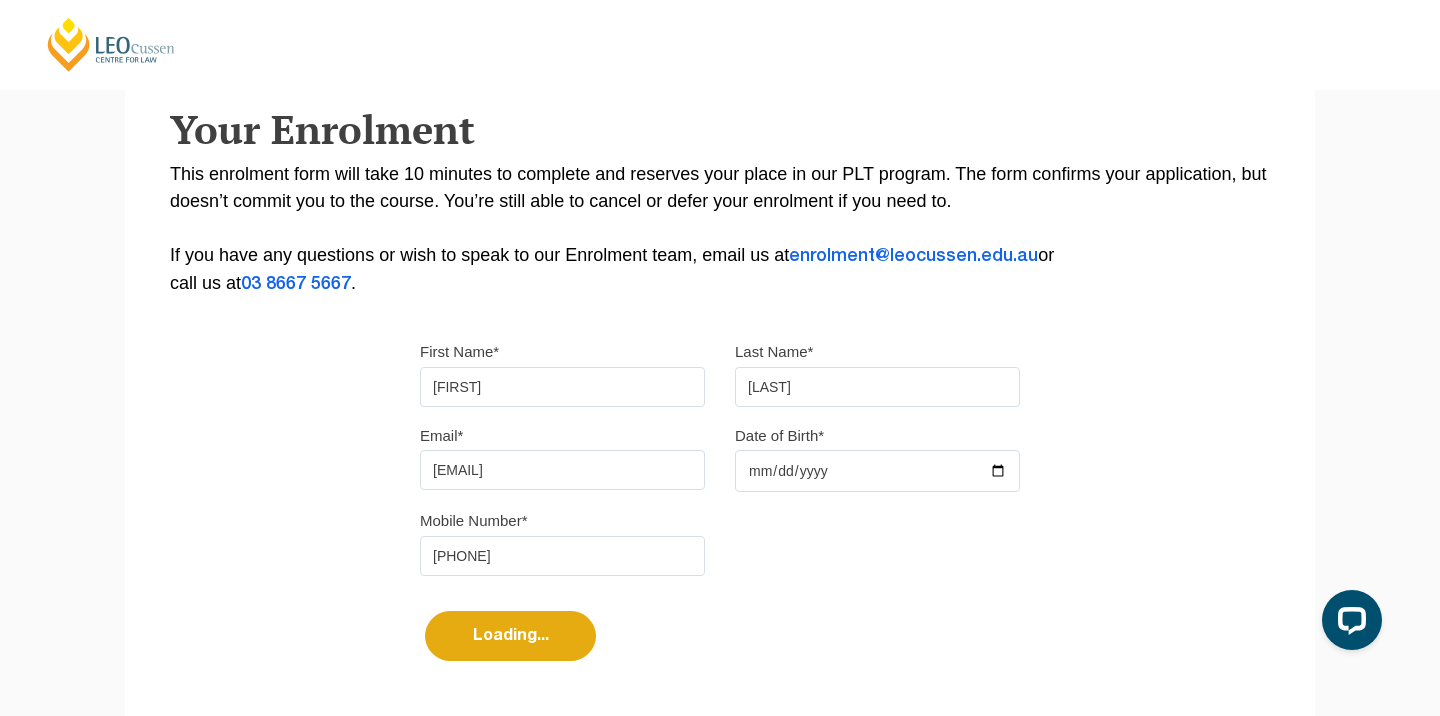 select 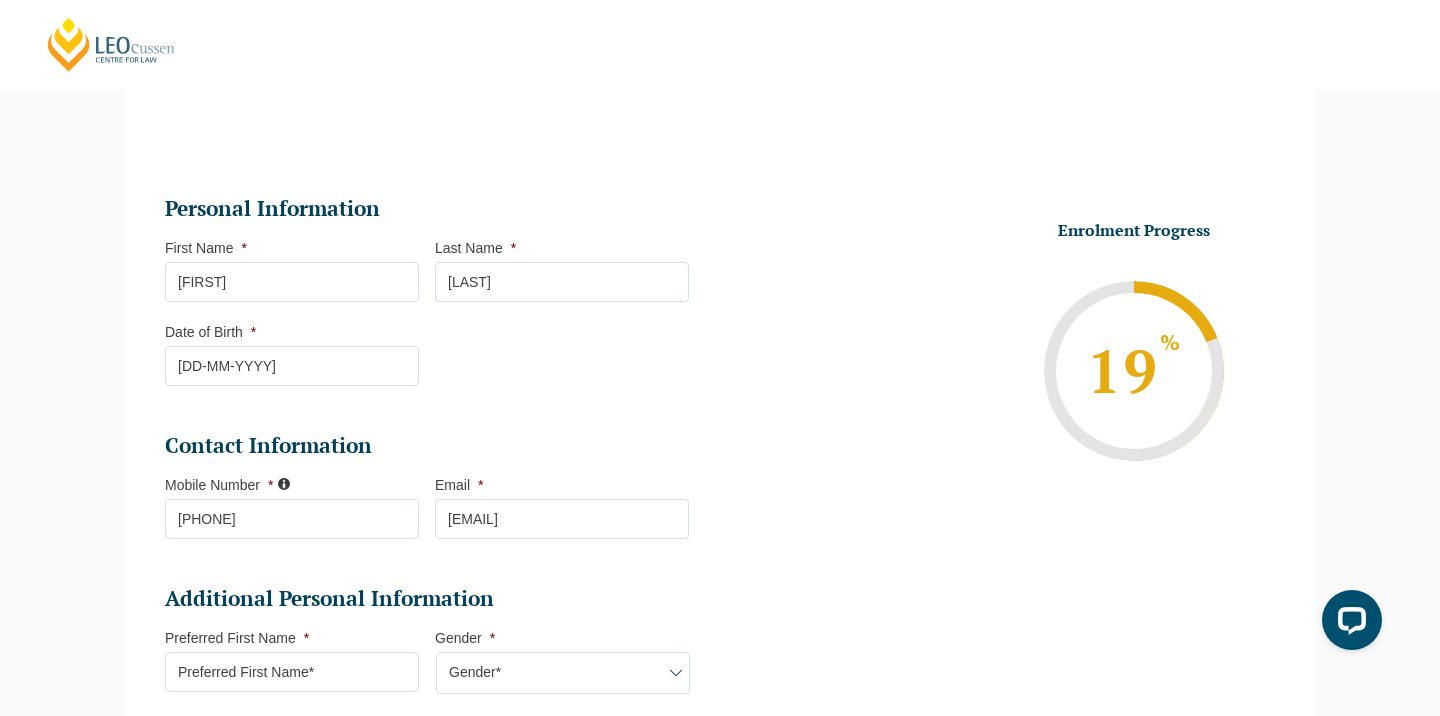 scroll, scrollTop: 0, scrollLeft: 0, axis: both 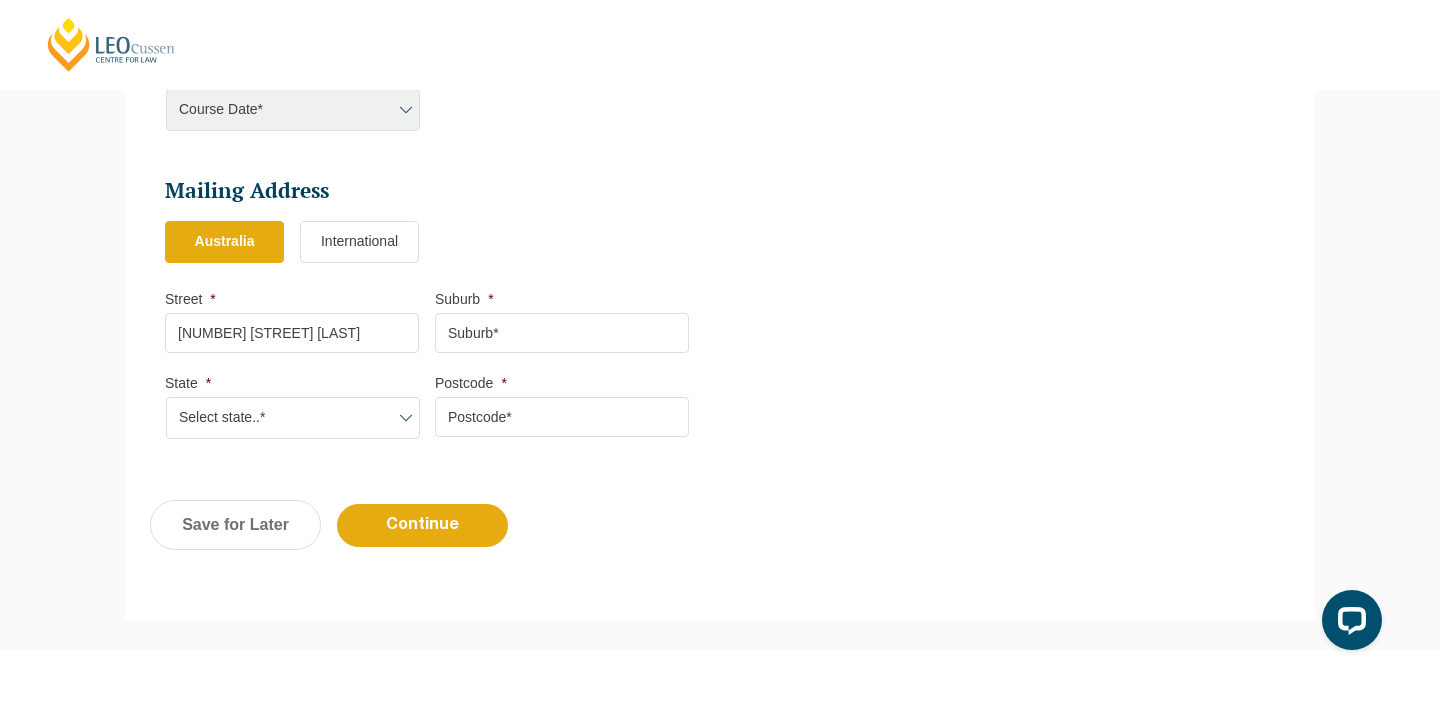 type on "[NUMBER] [STREET] [LAST]" 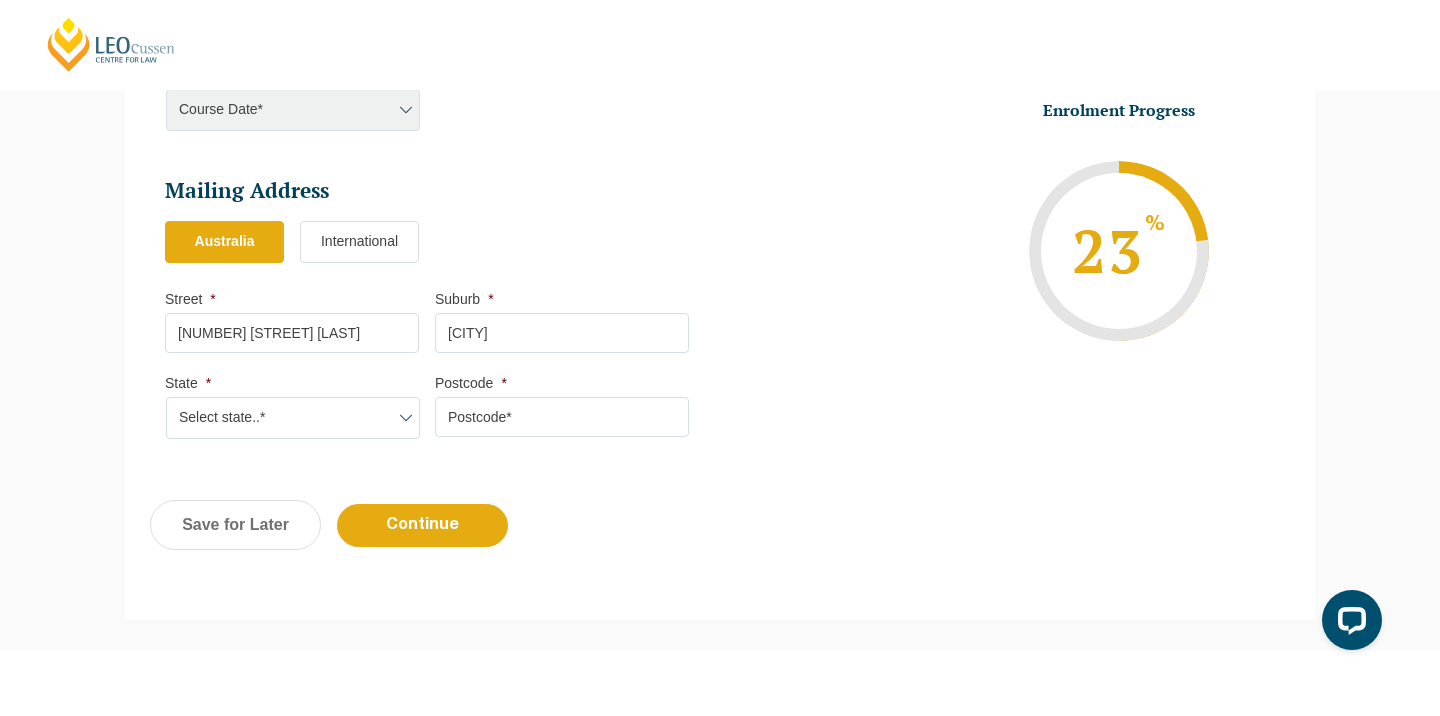 type on "[CITY]" 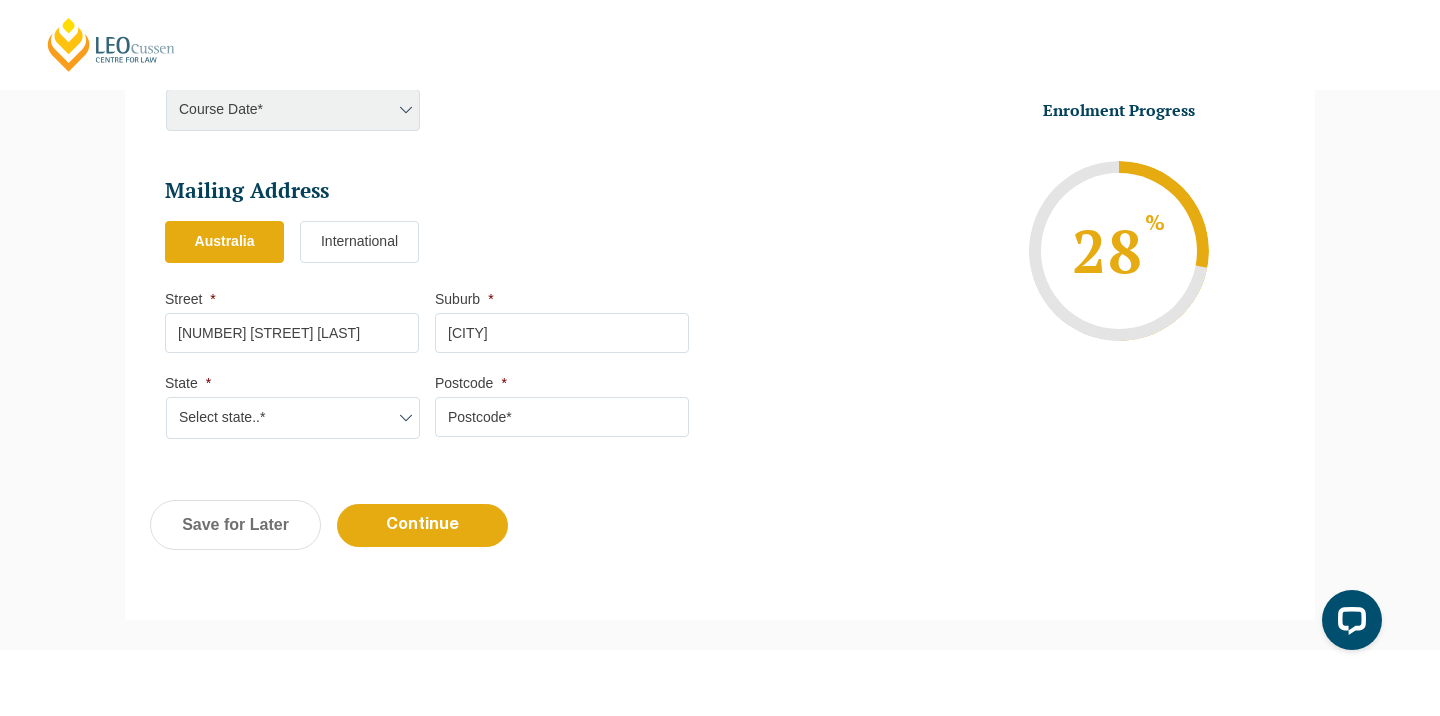 select on "VIC" 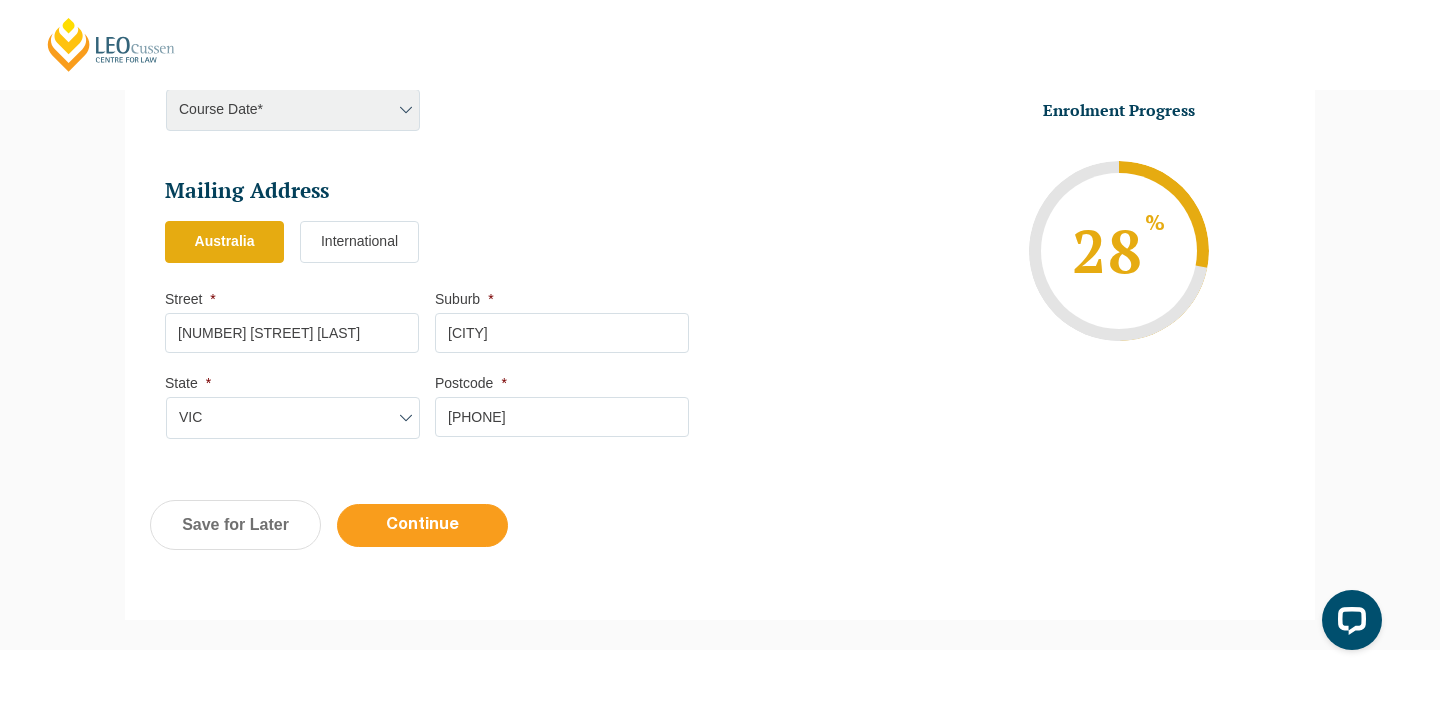type on "[PHONE]" 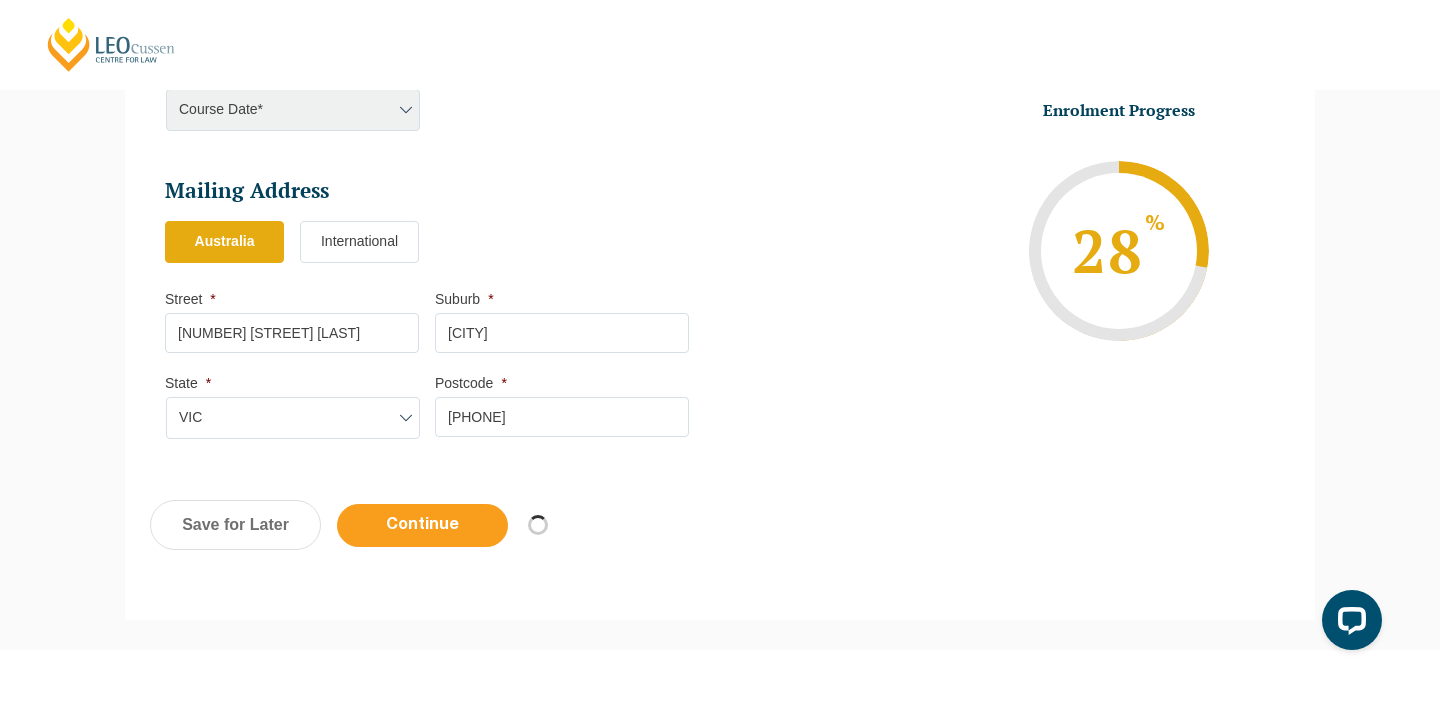 select 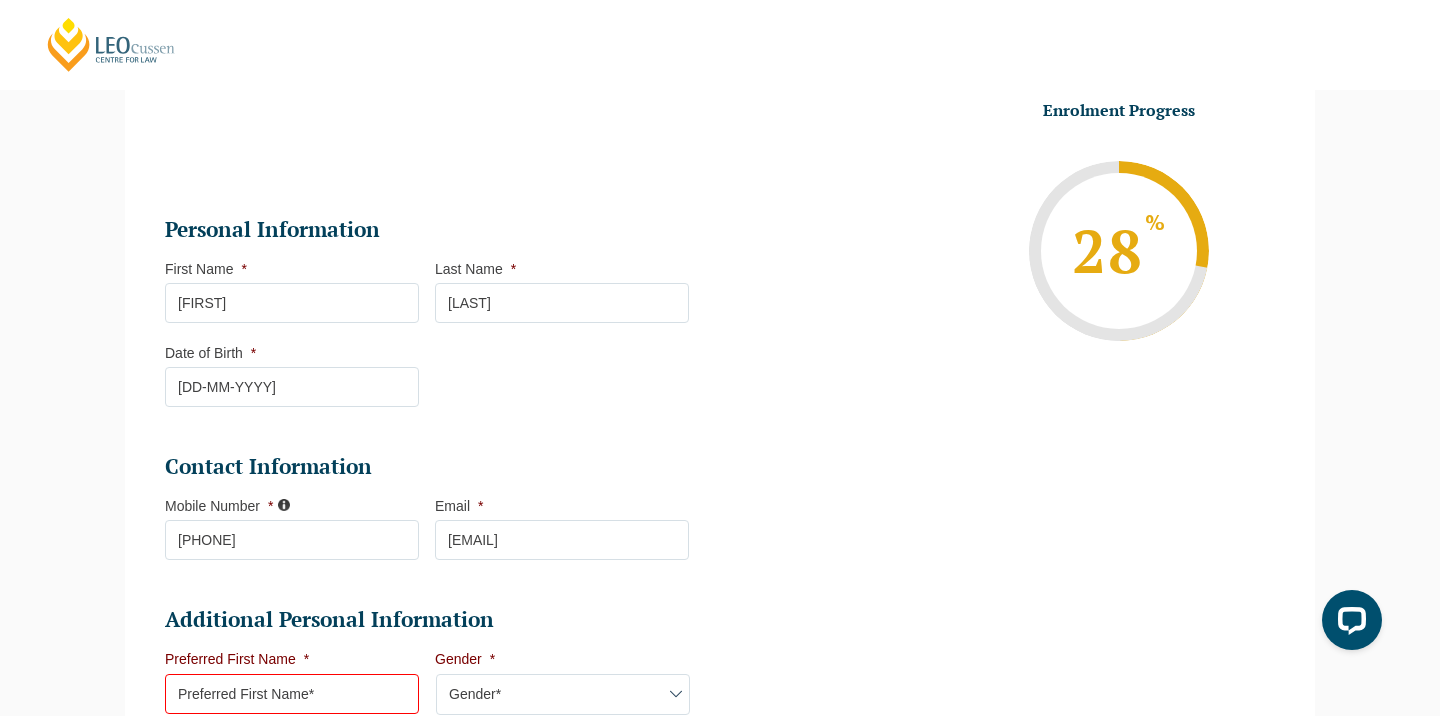 scroll, scrollTop: 525, scrollLeft: 0, axis: vertical 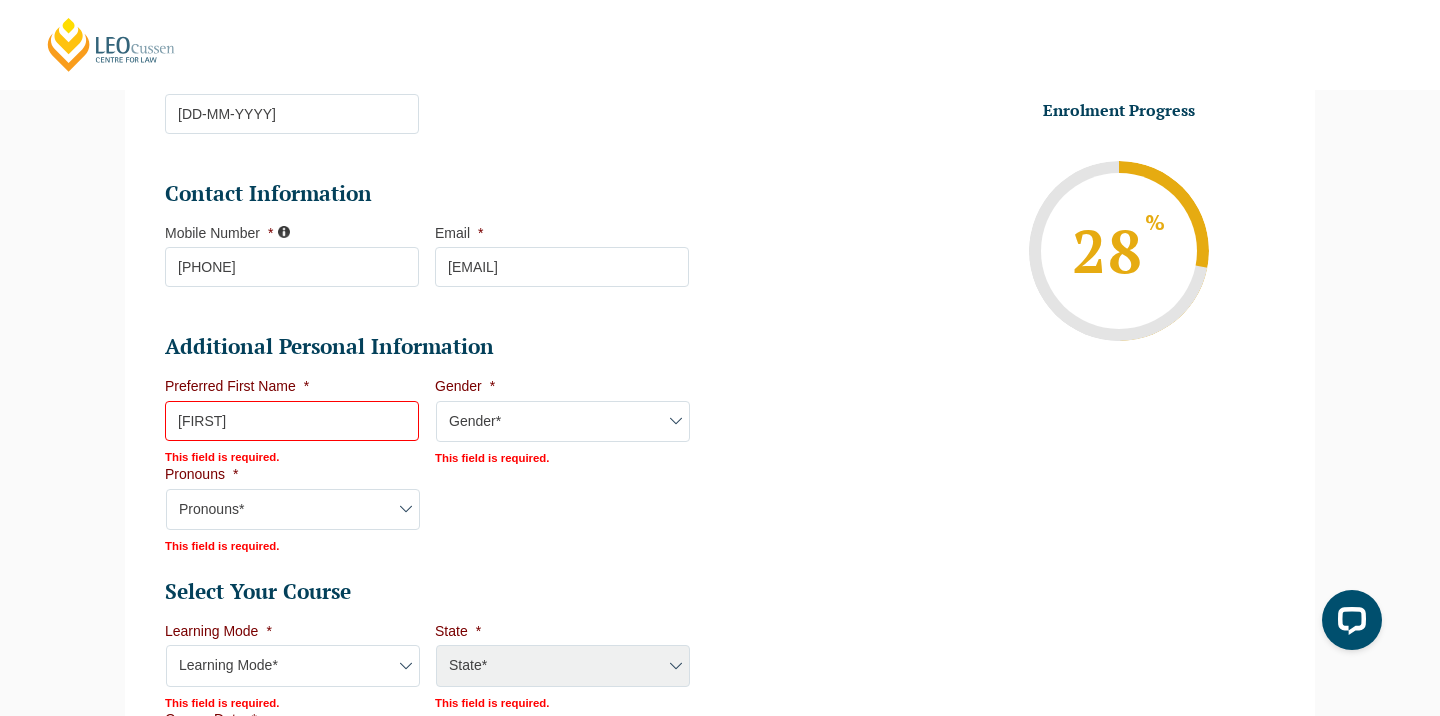 type on "[FIRST]" 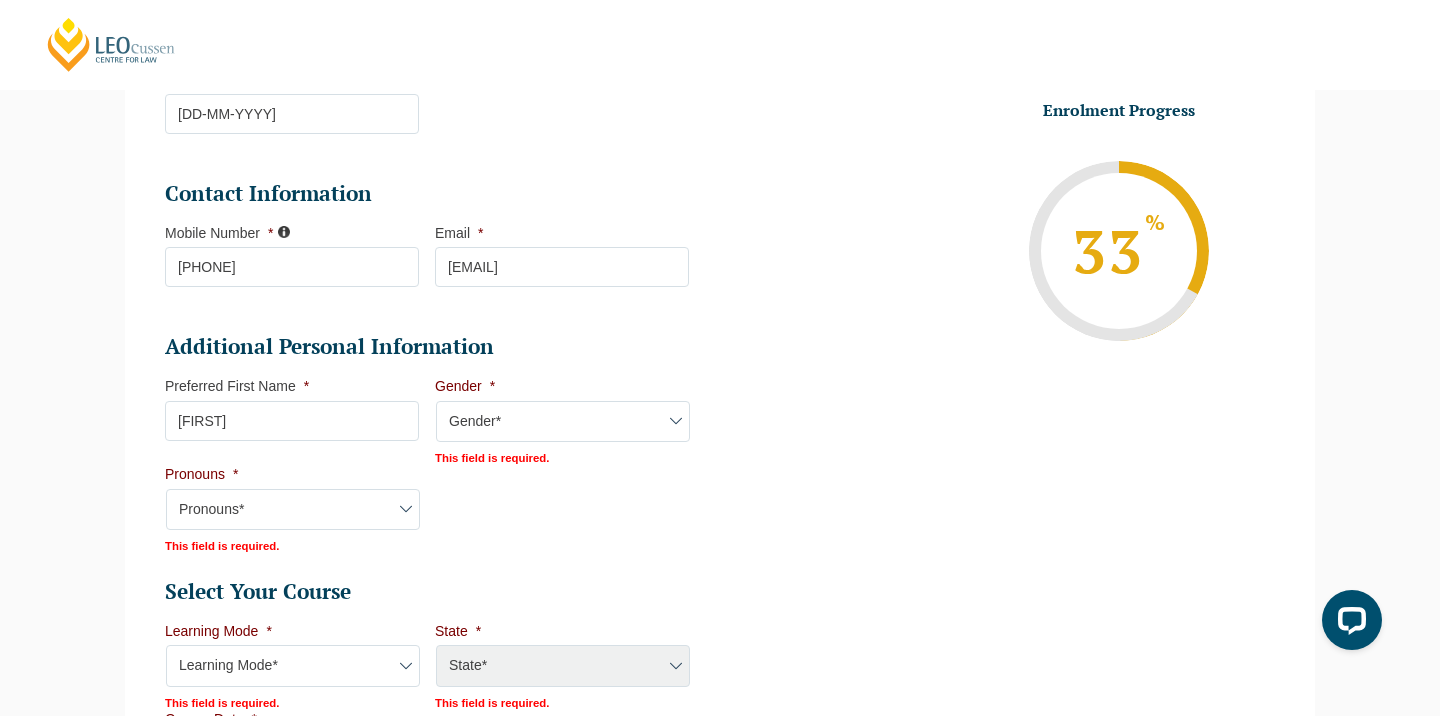 select on "Female" 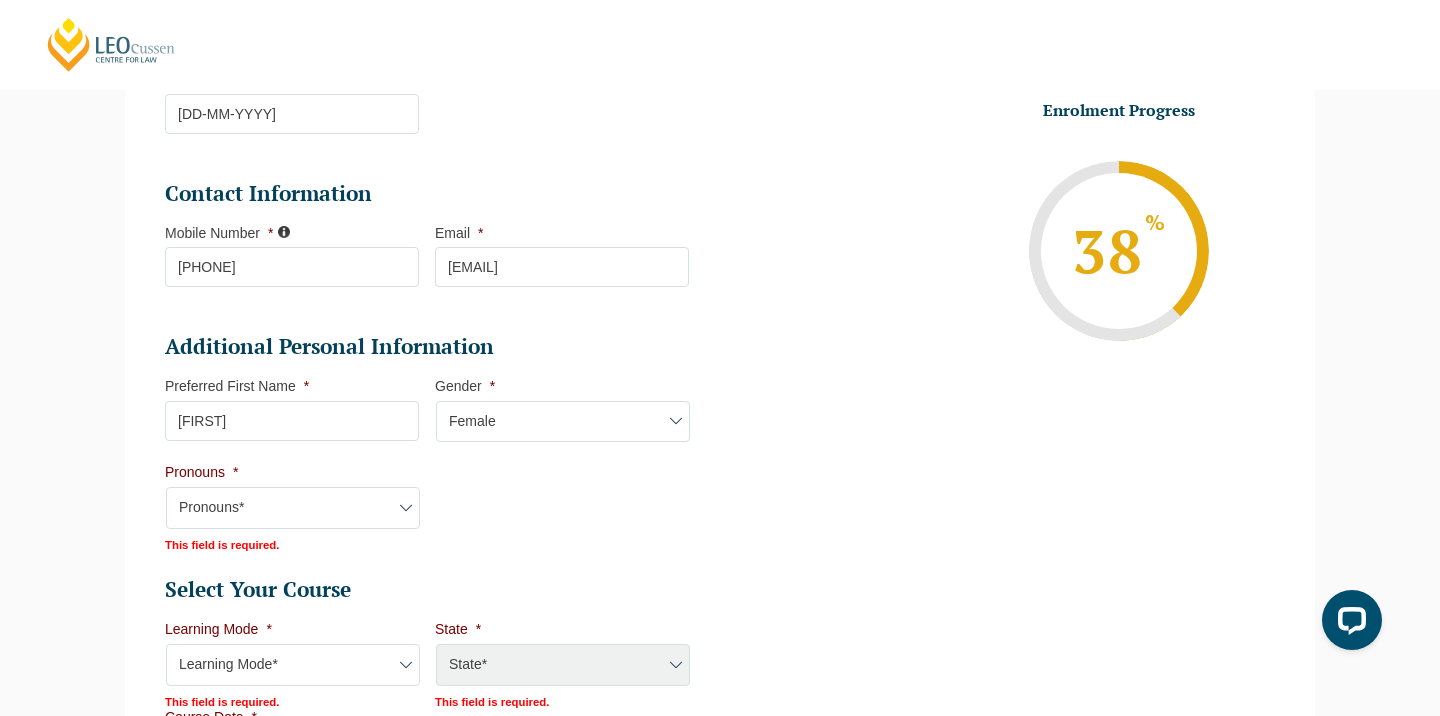 select on "She/Her/Hers" 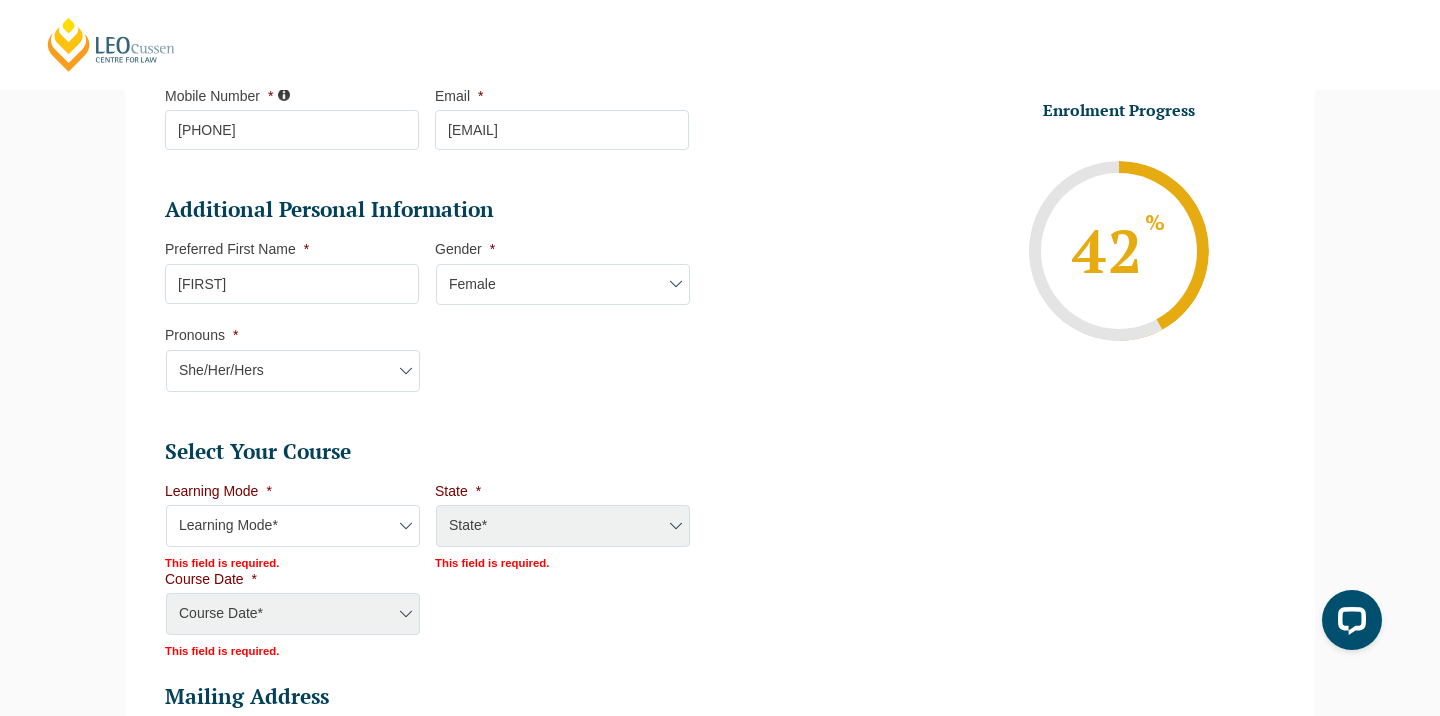 scroll, scrollTop: 664, scrollLeft: 0, axis: vertical 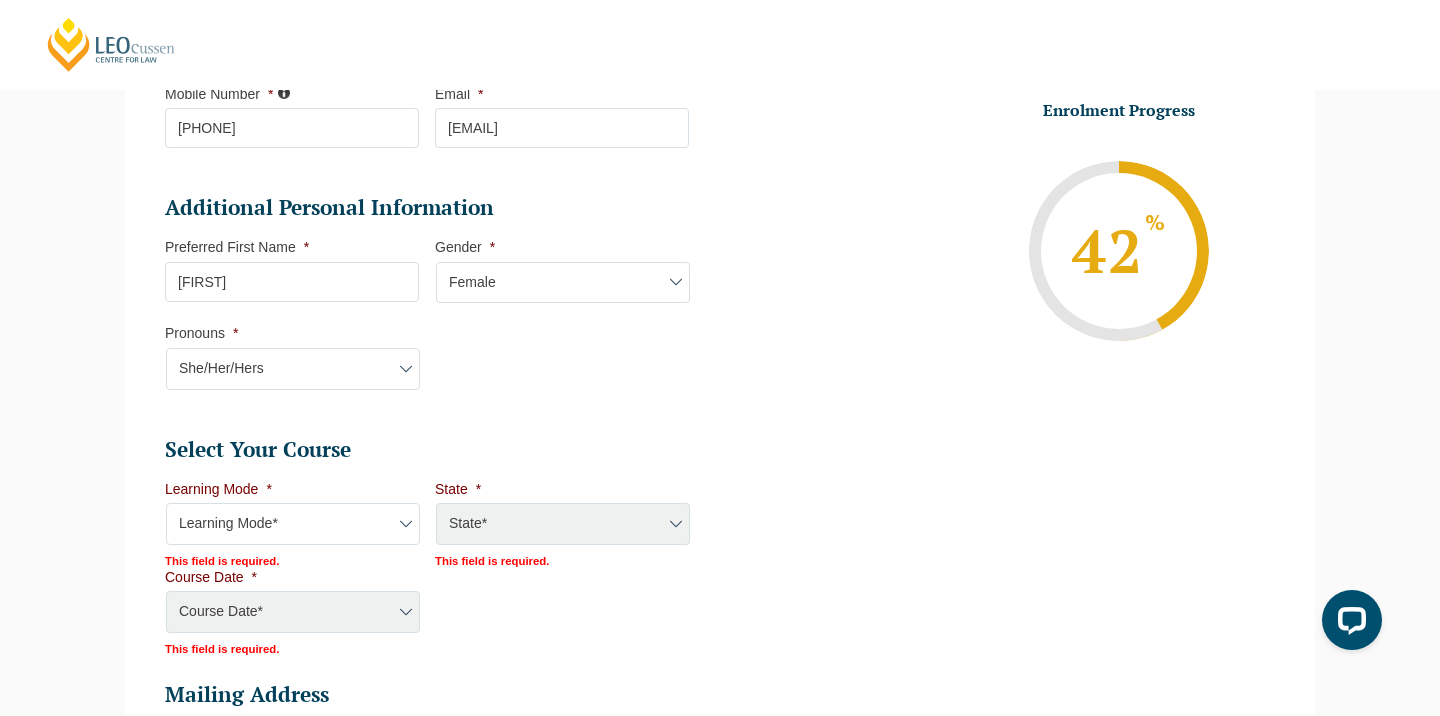 select on "Online Full Time Learning" 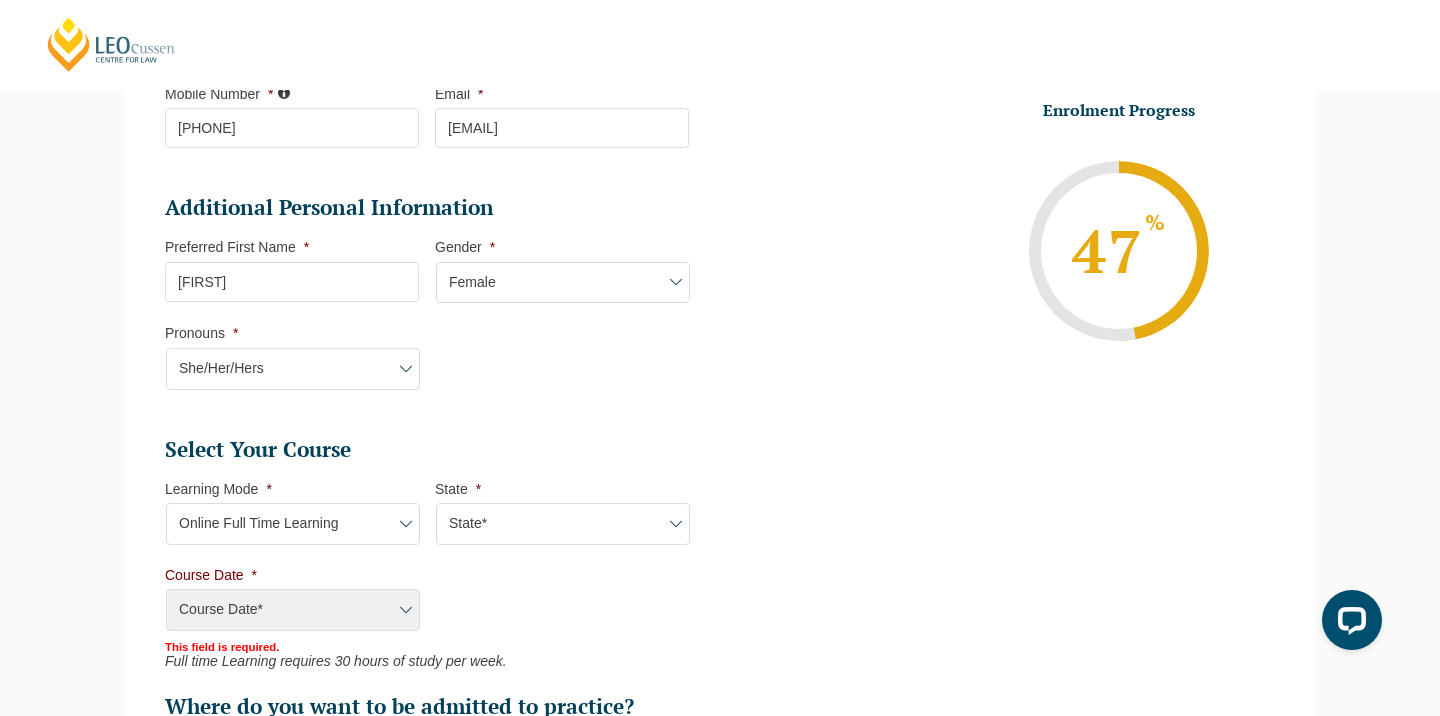 select on "National (ACT/NSW, VIC, QLD, SA, WA)" 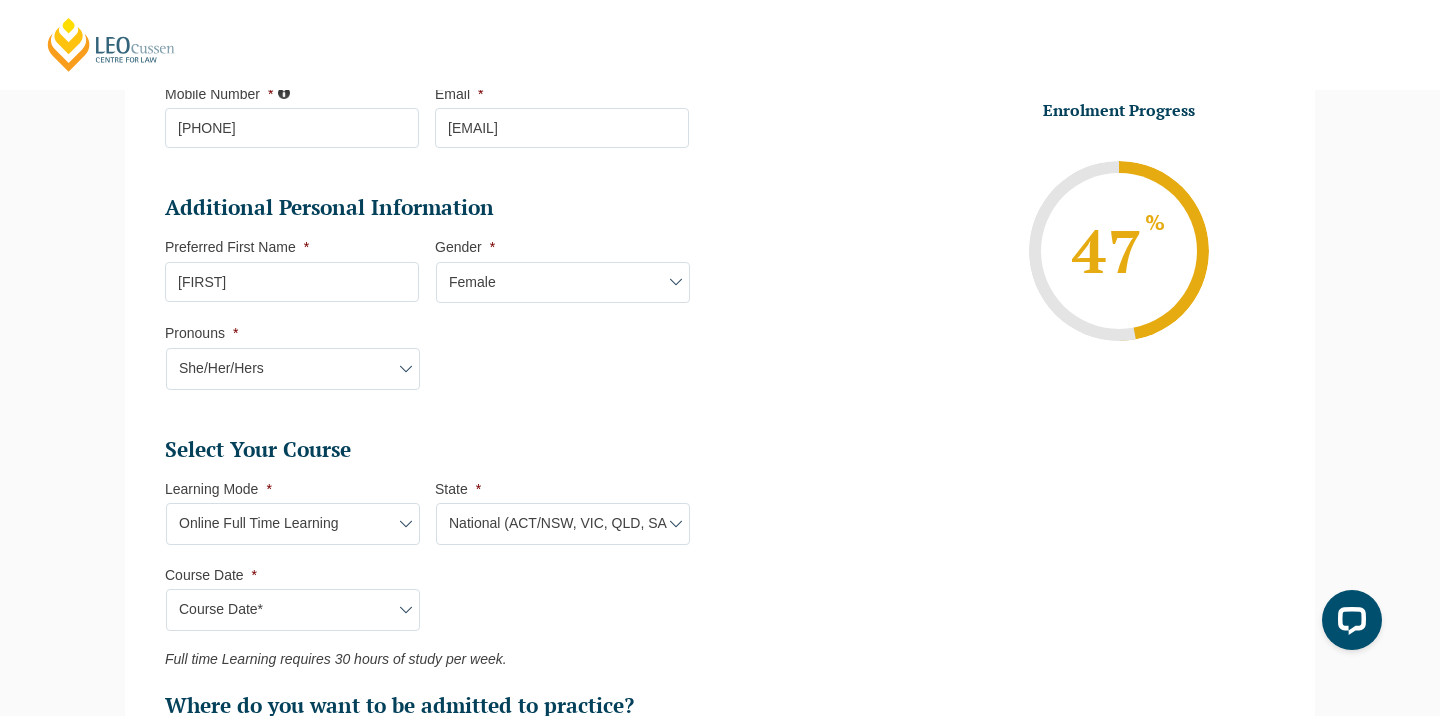 select on "January 2026 (27-Jan-2026 to 12-Jun-2026)" 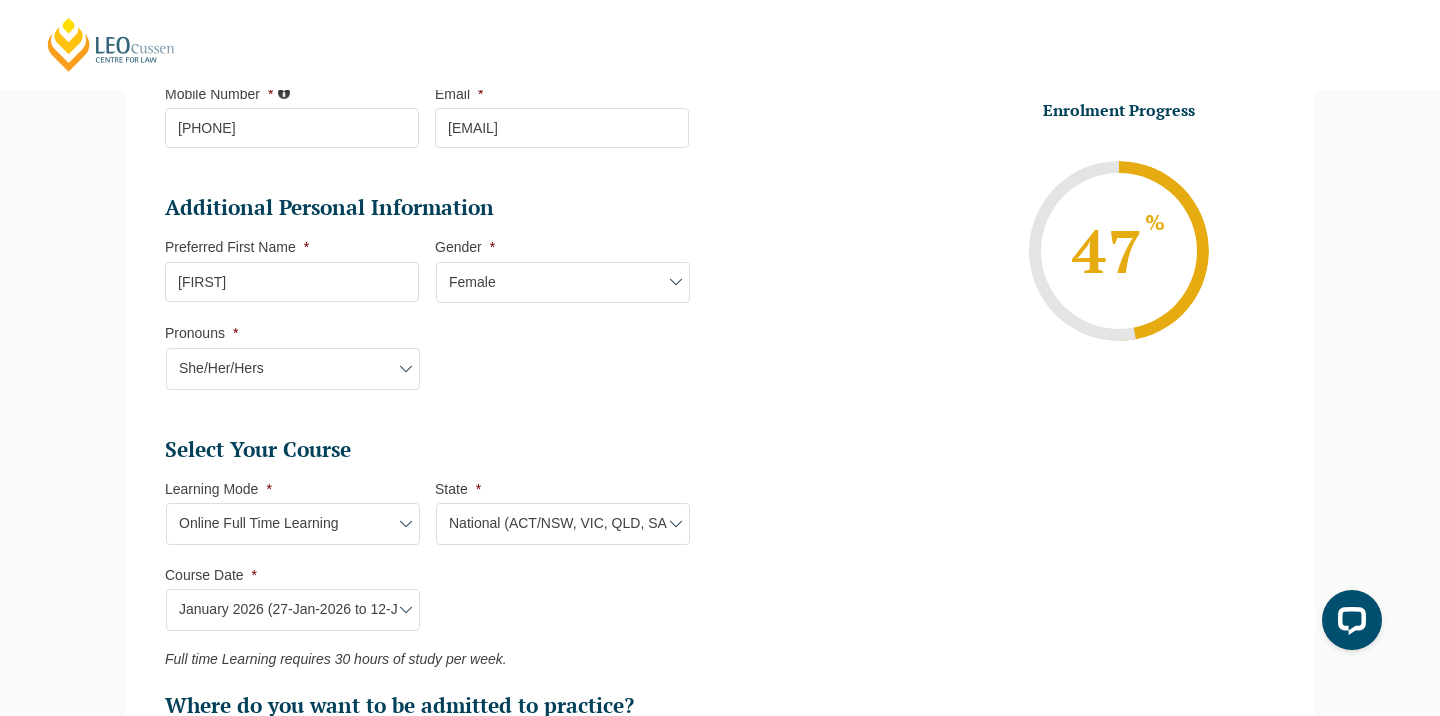 type on "Intake 01 January 2026 FT" 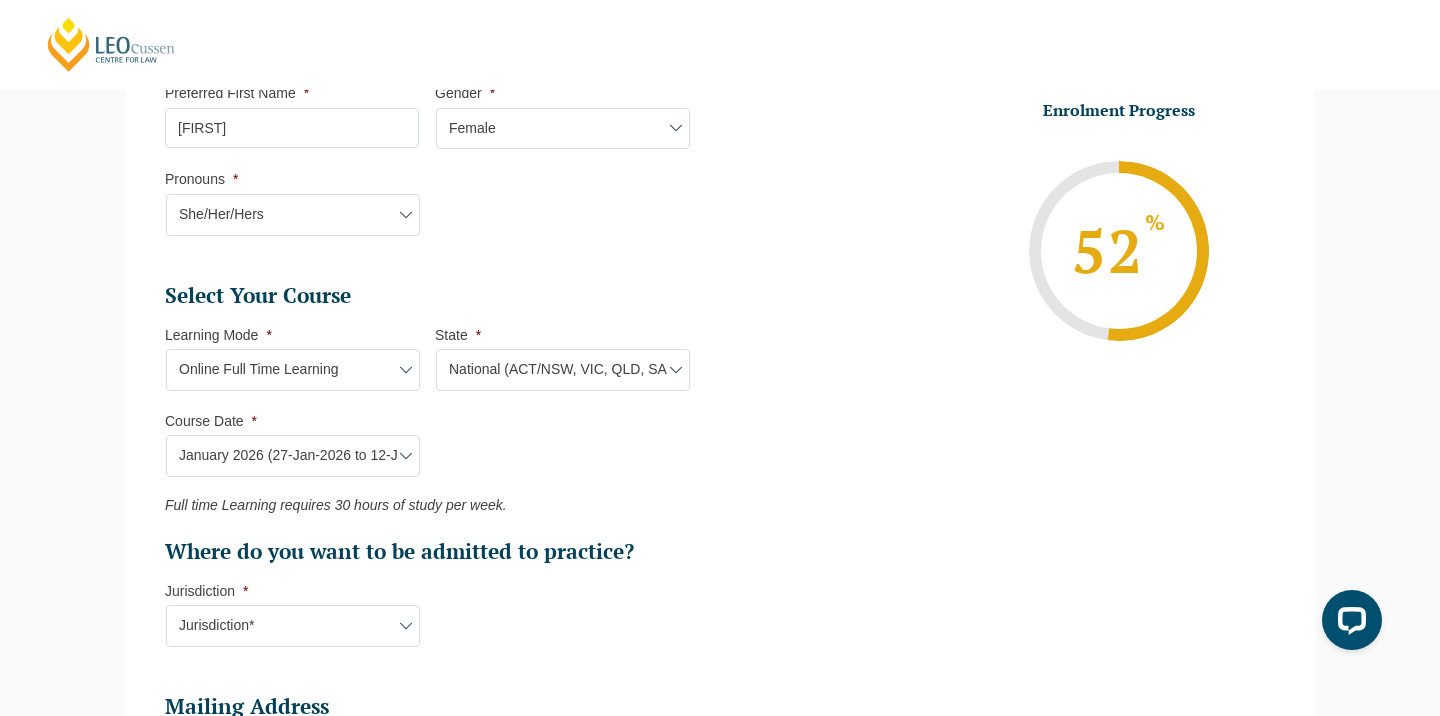 scroll, scrollTop: 904, scrollLeft: 0, axis: vertical 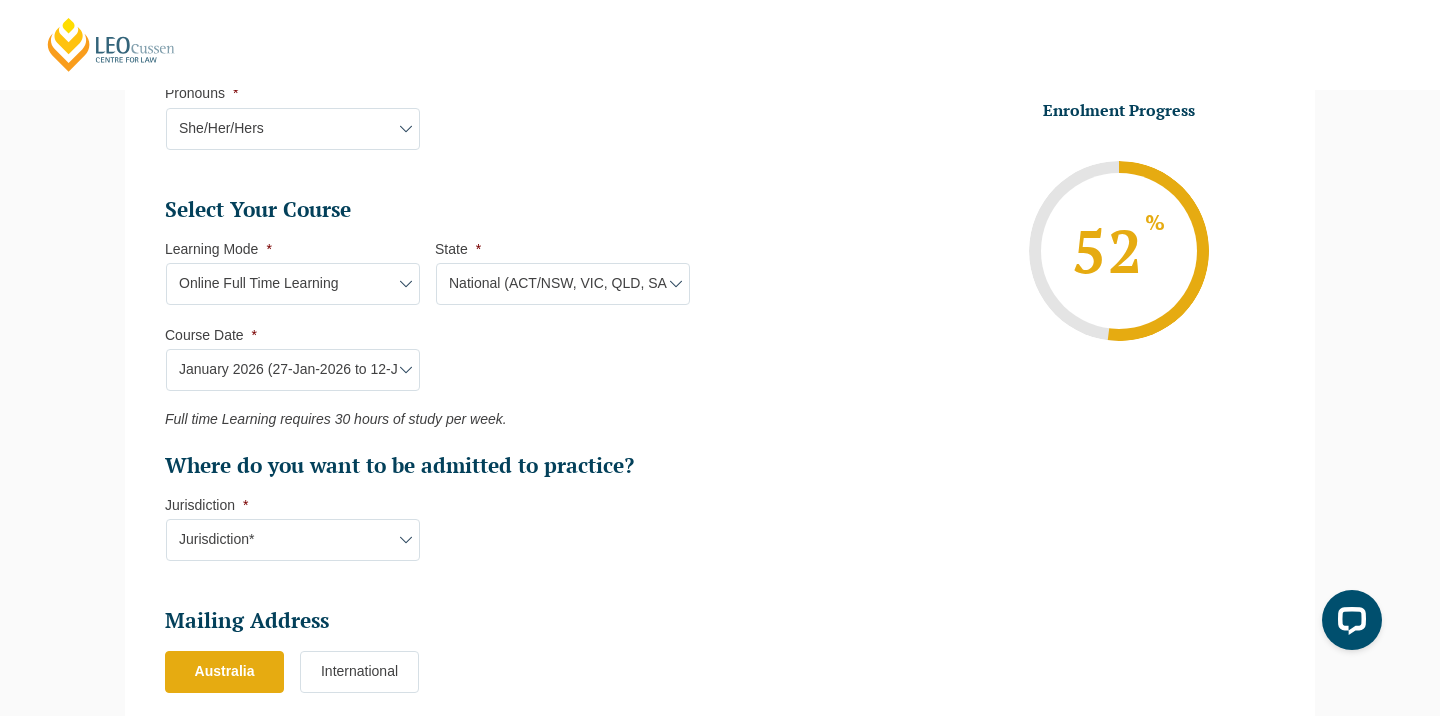 select on "VIC" 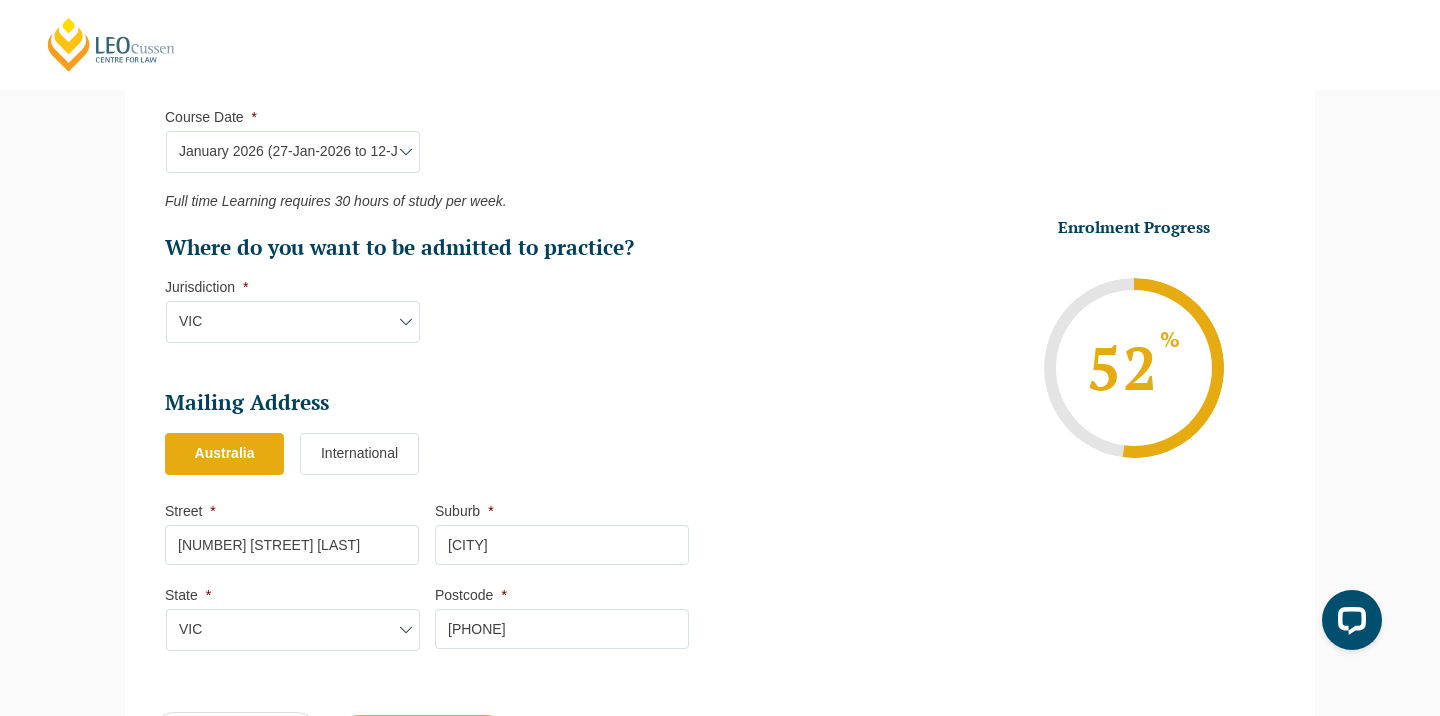 scroll, scrollTop: 1226, scrollLeft: 0, axis: vertical 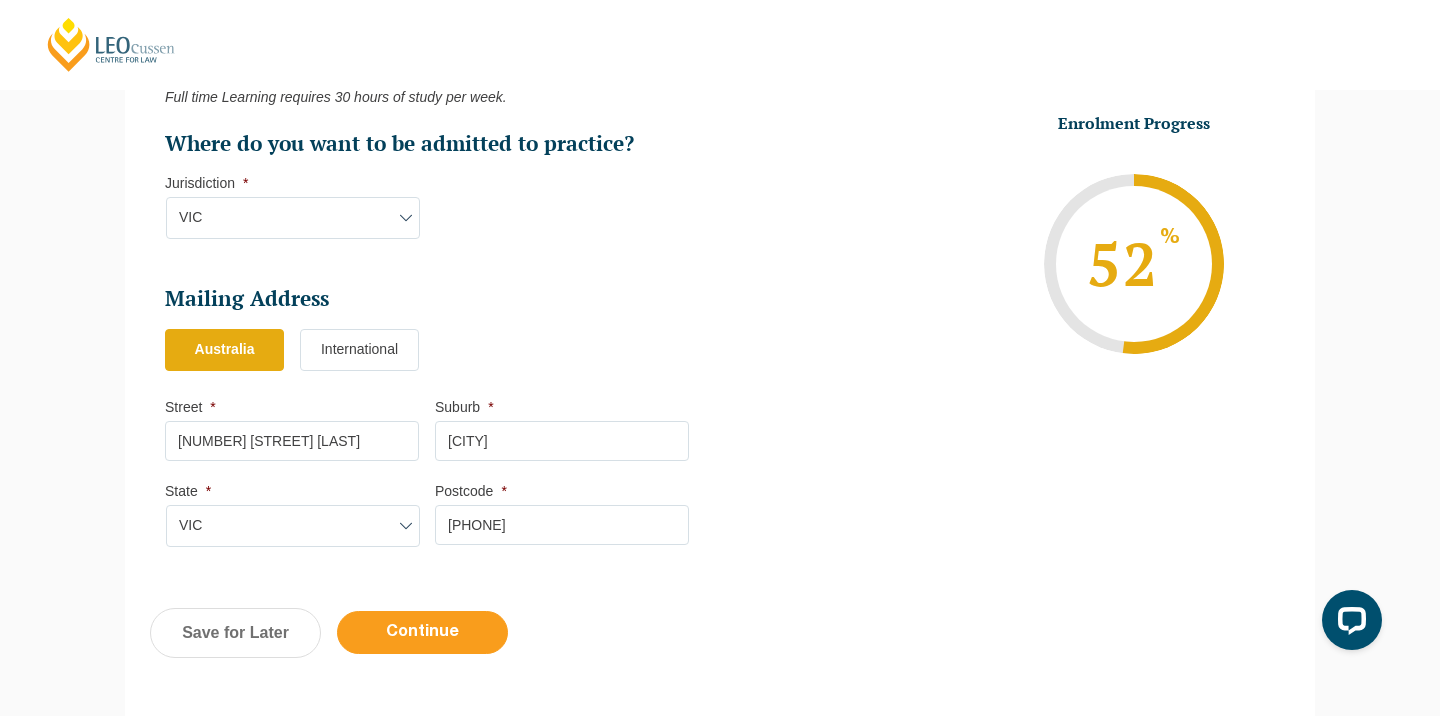 click on "Continue" at bounding box center (422, 632) 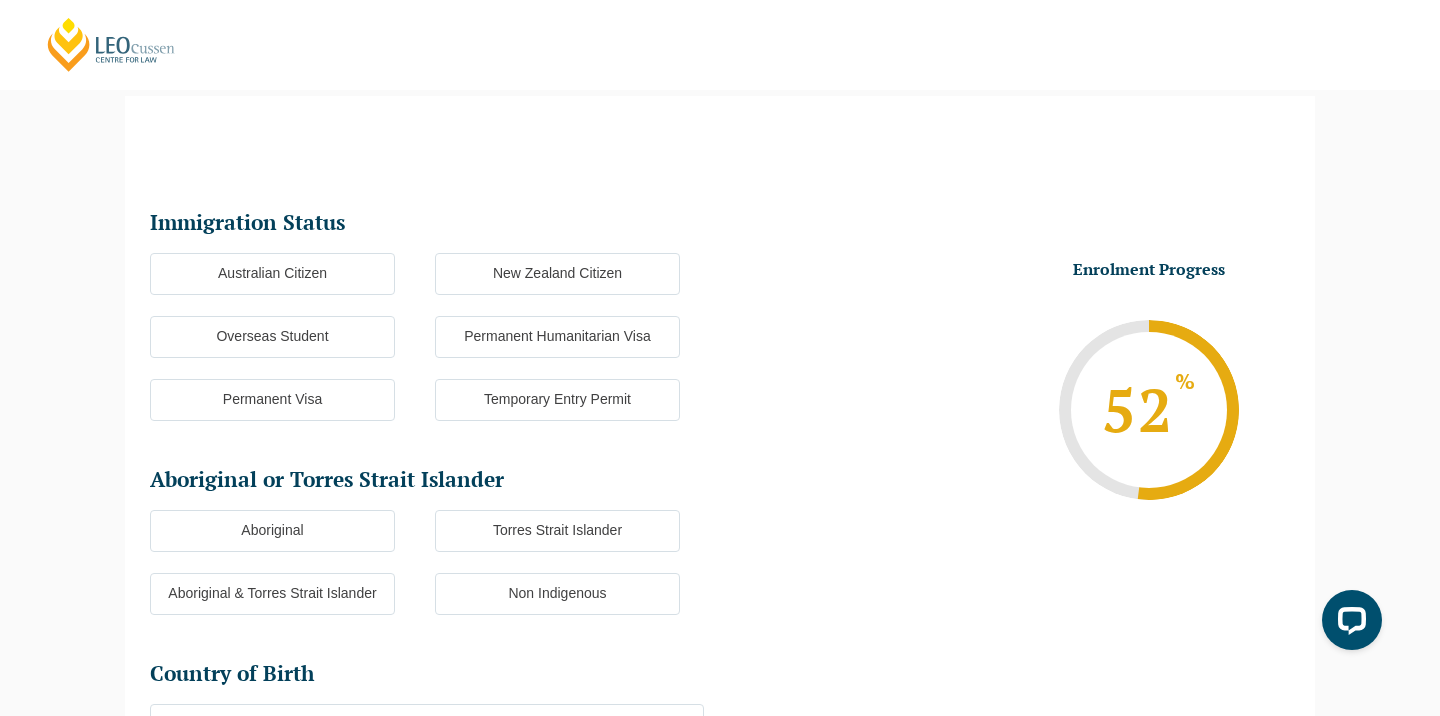 scroll, scrollTop: 173, scrollLeft: 0, axis: vertical 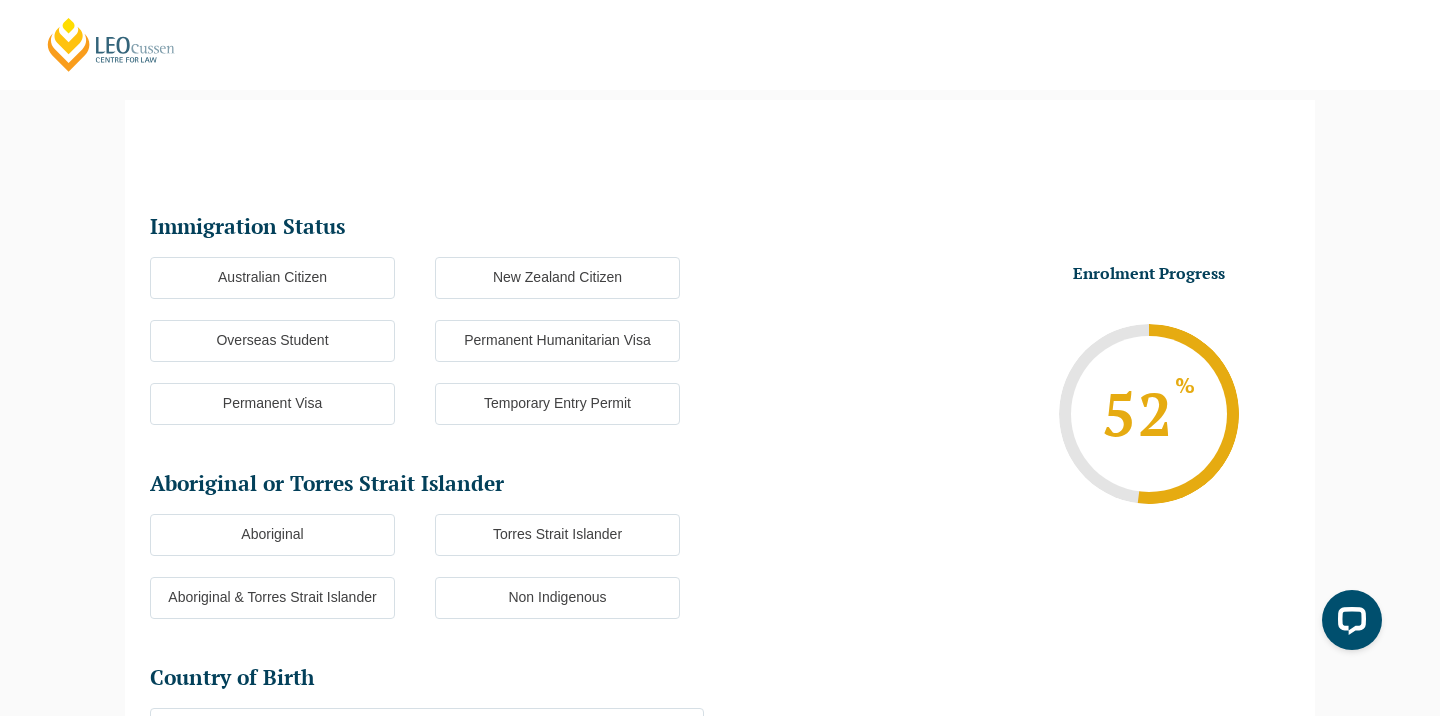 click on "Australian Citizen" at bounding box center (272, 278) 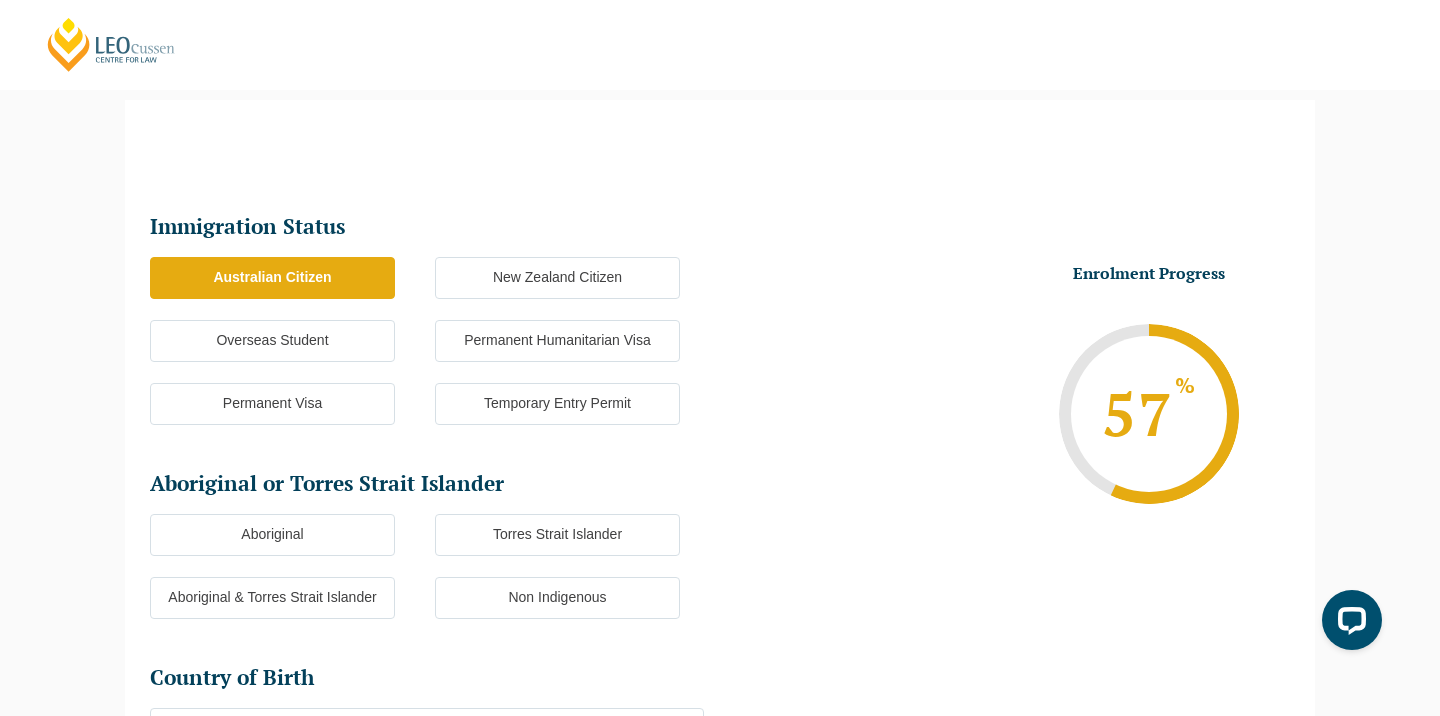 scroll, scrollTop: 264, scrollLeft: 0, axis: vertical 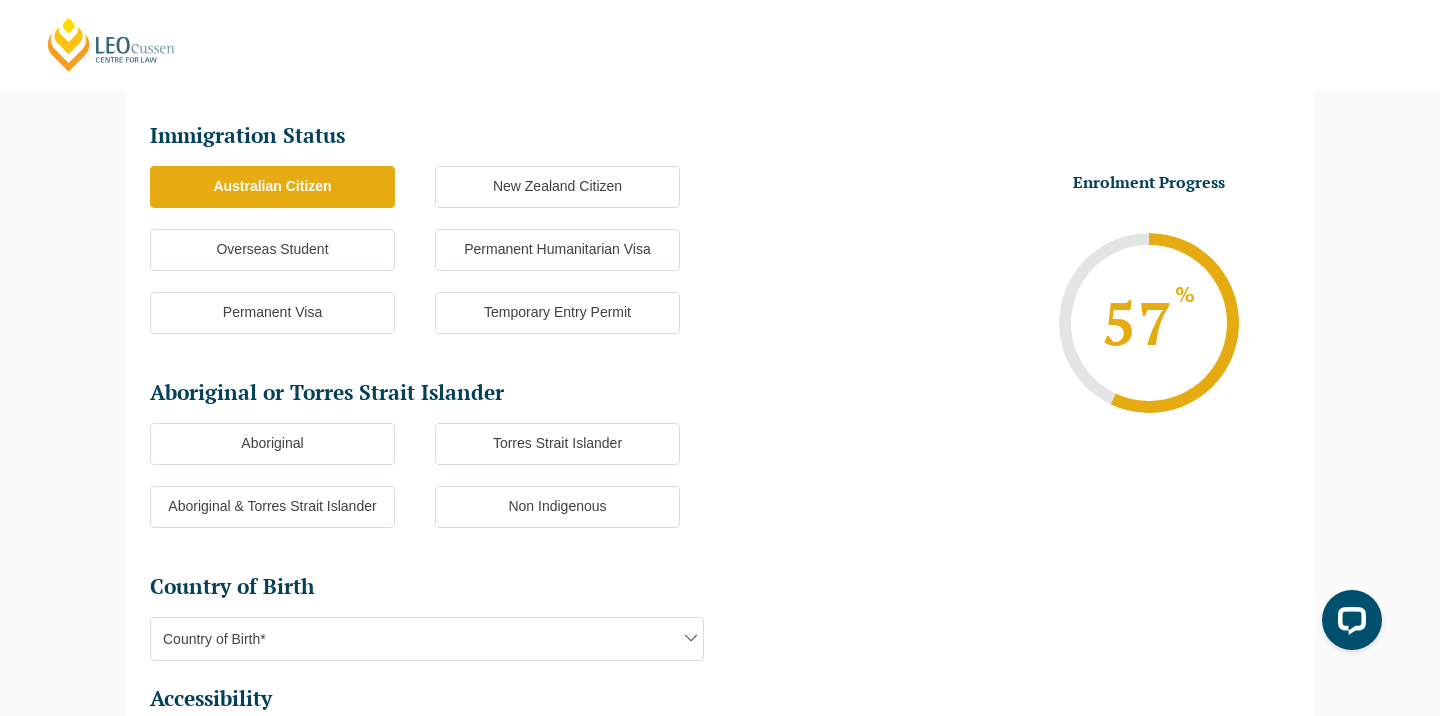 click on "Aboriginal
Torres Strait Islander
Aboriginal & Torres Strait Islander
Non Indigenous" at bounding box center (435, 486) 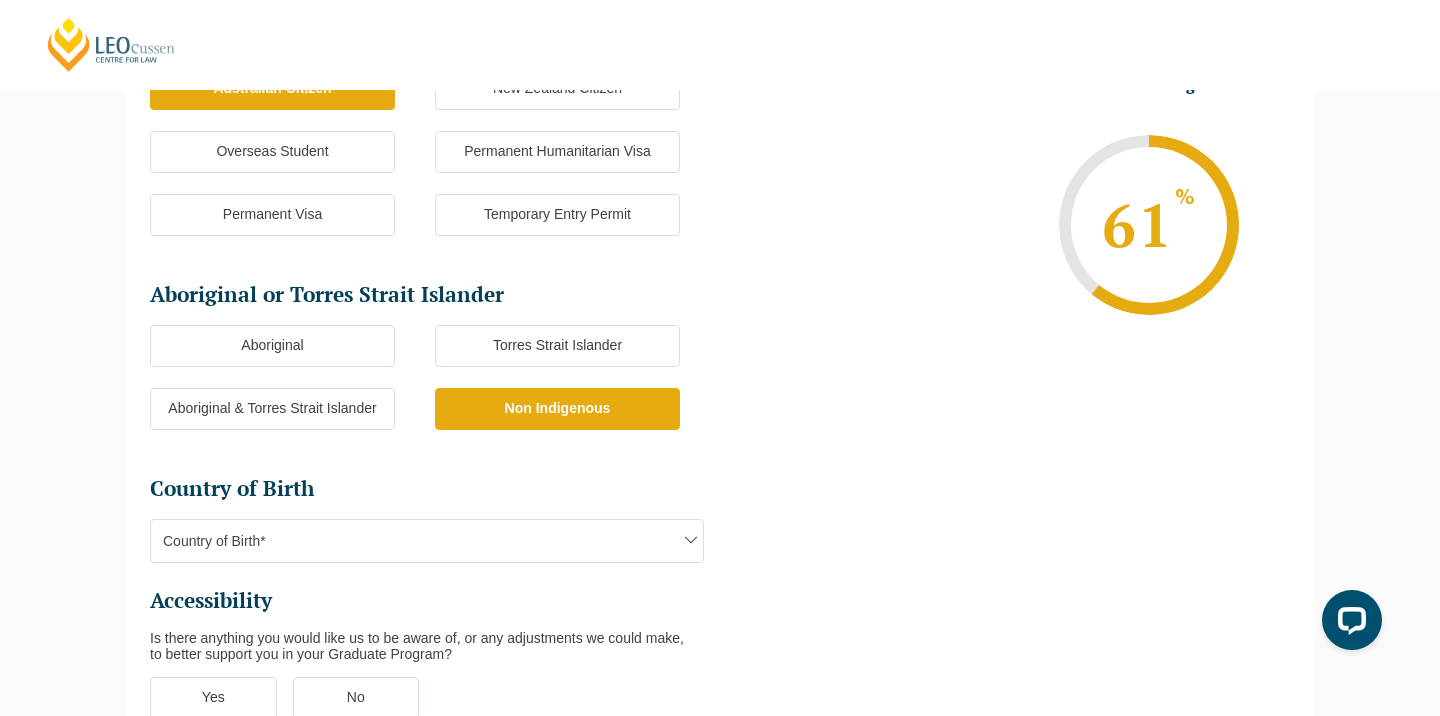 scroll, scrollTop: 393, scrollLeft: 0, axis: vertical 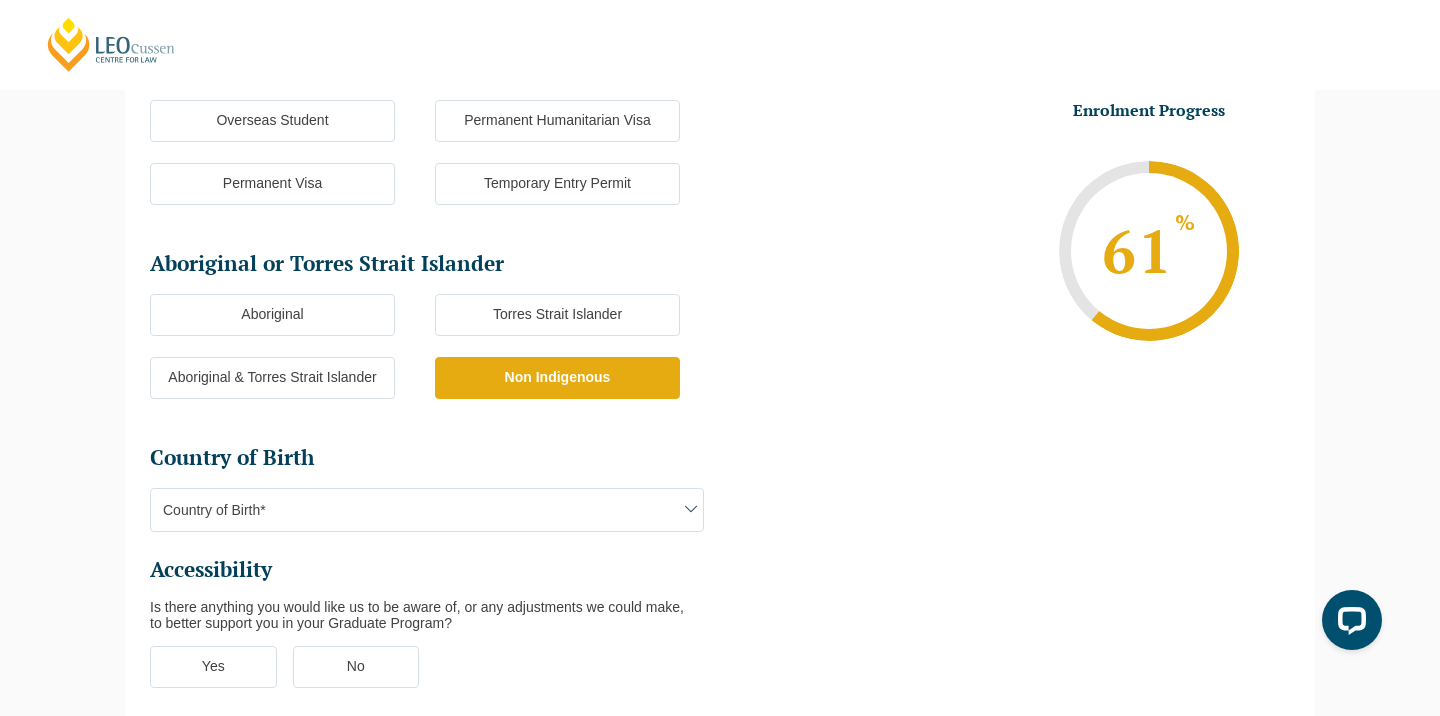 click on "Country of Birth*" at bounding box center [427, 510] 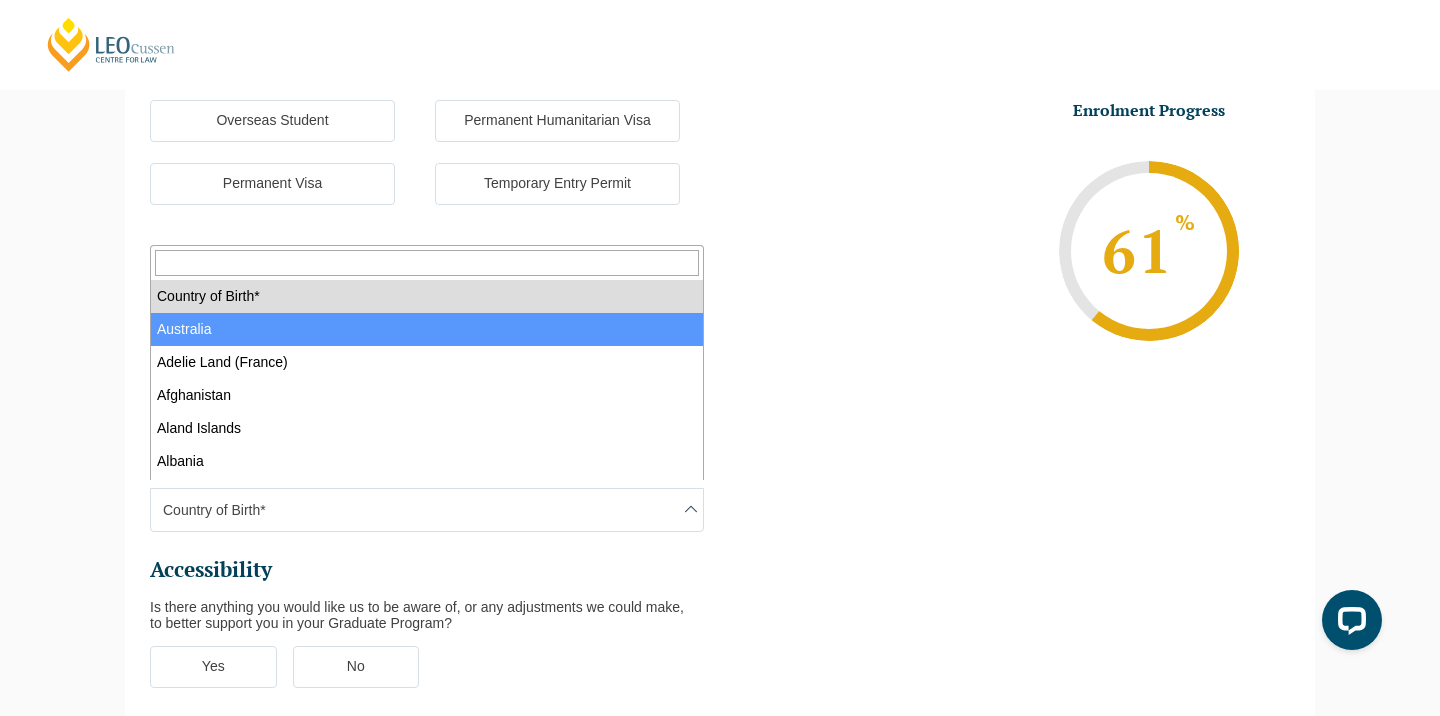 select on "Australia 1101" 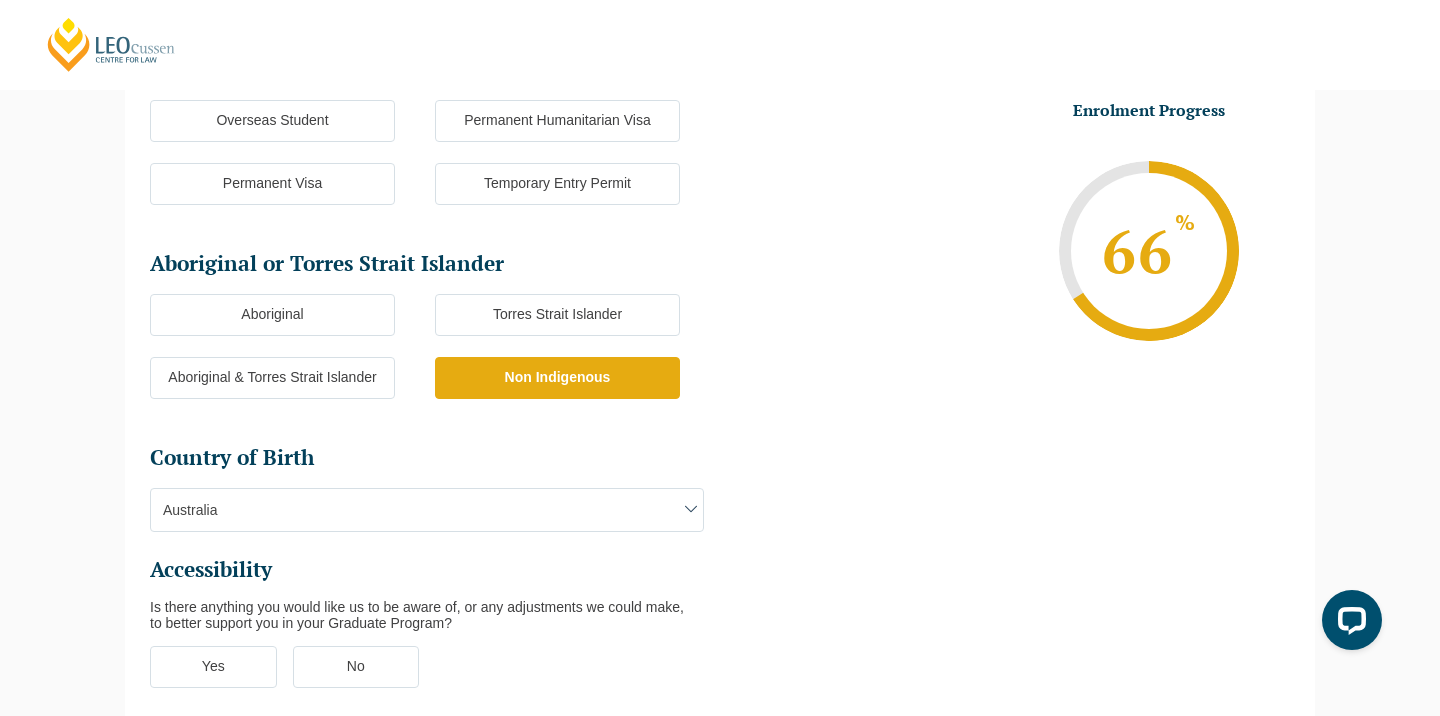 scroll, scrollTop: 541, scrollLeft: 0, axis: vertical 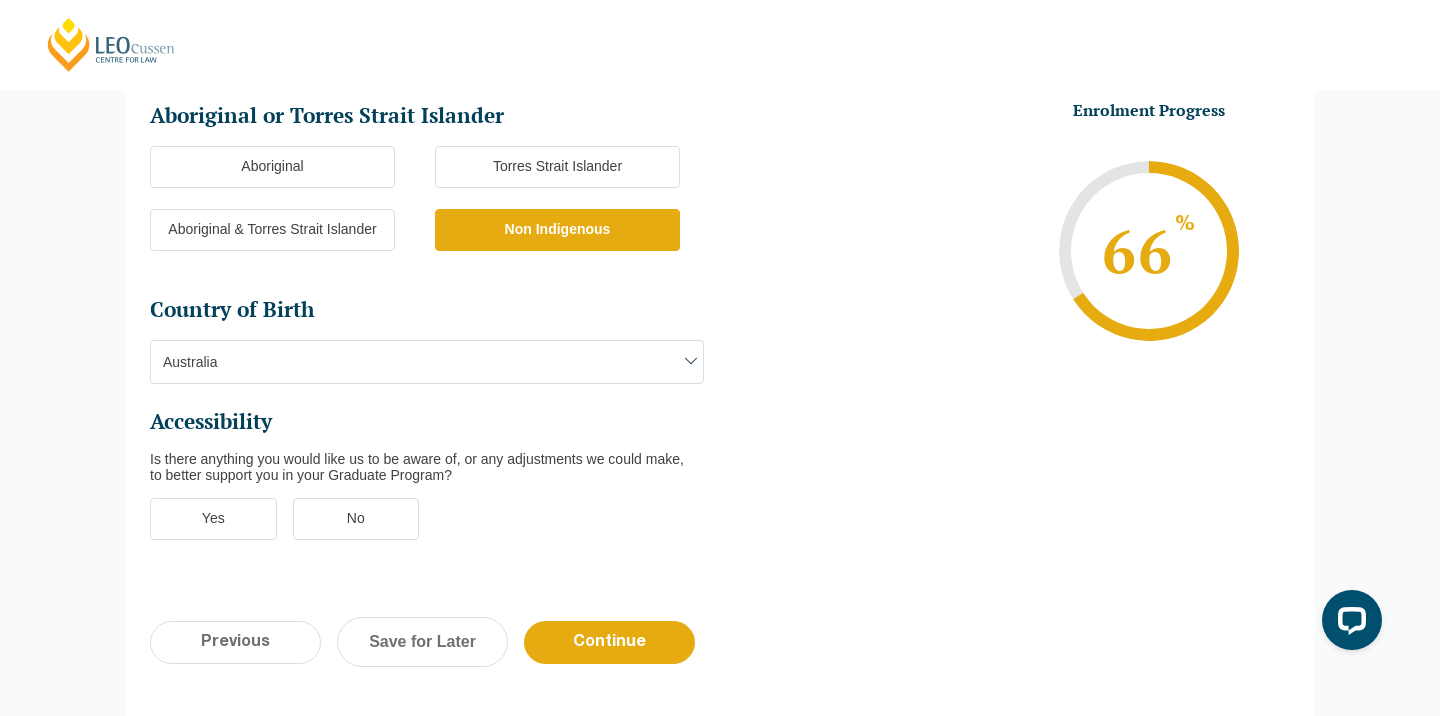 click on "No" at bounding box center (356, 519) 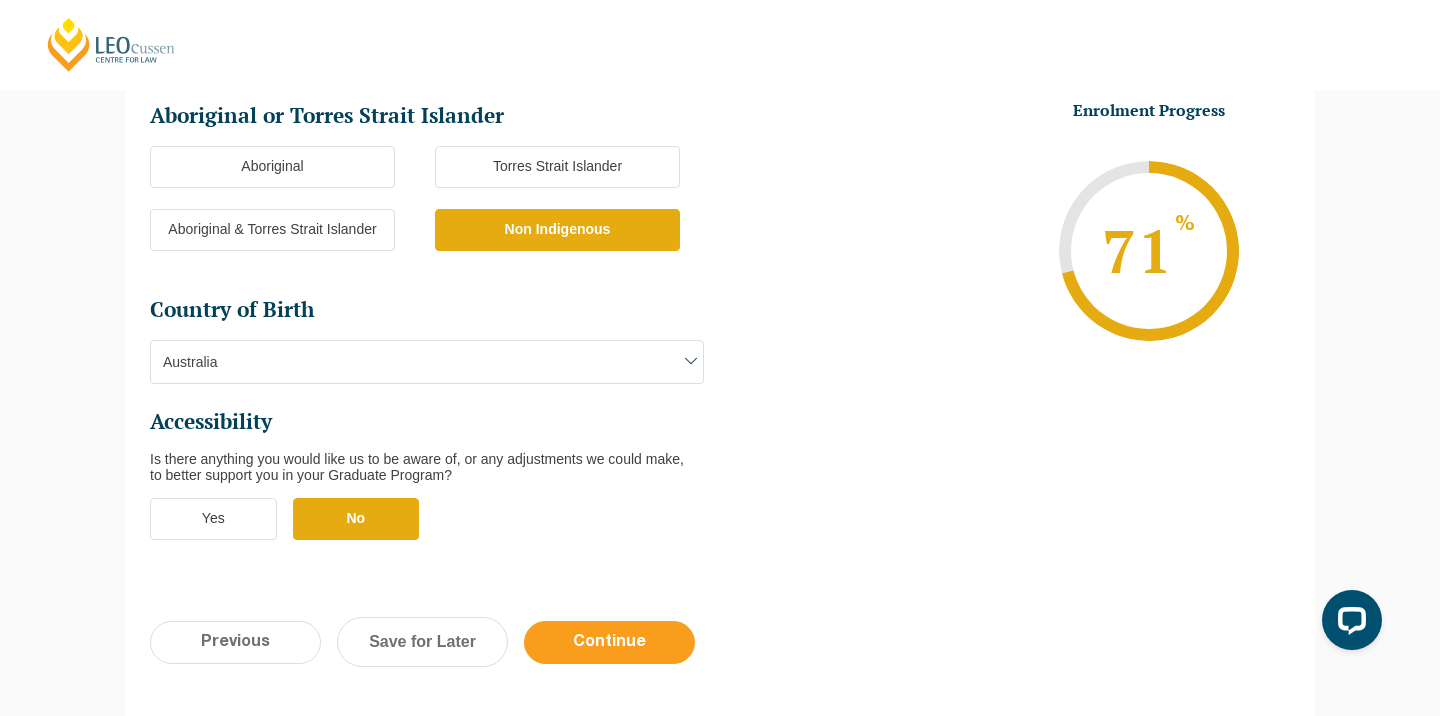 click on "Continue" at bounding box center [609, 642] 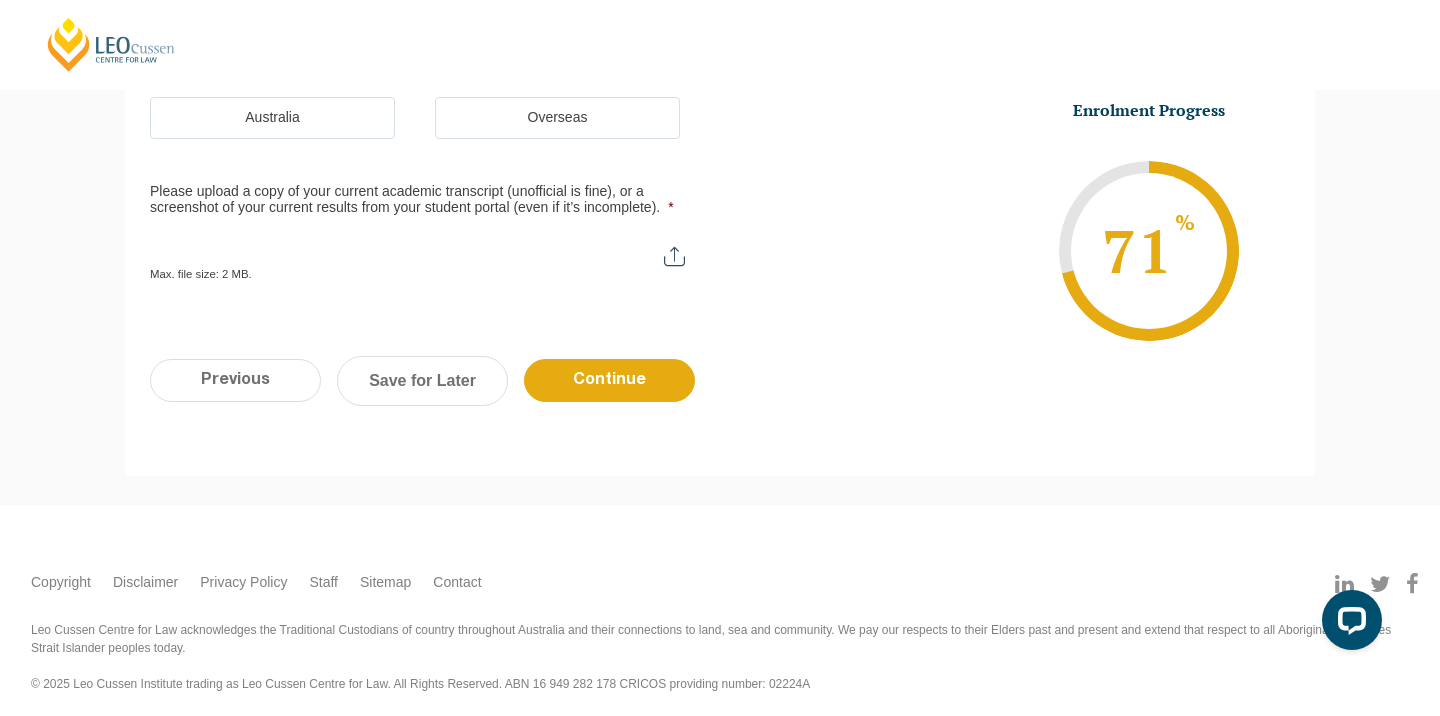scroll, scrollTop: 0, scrollLeft: 0, axis: both 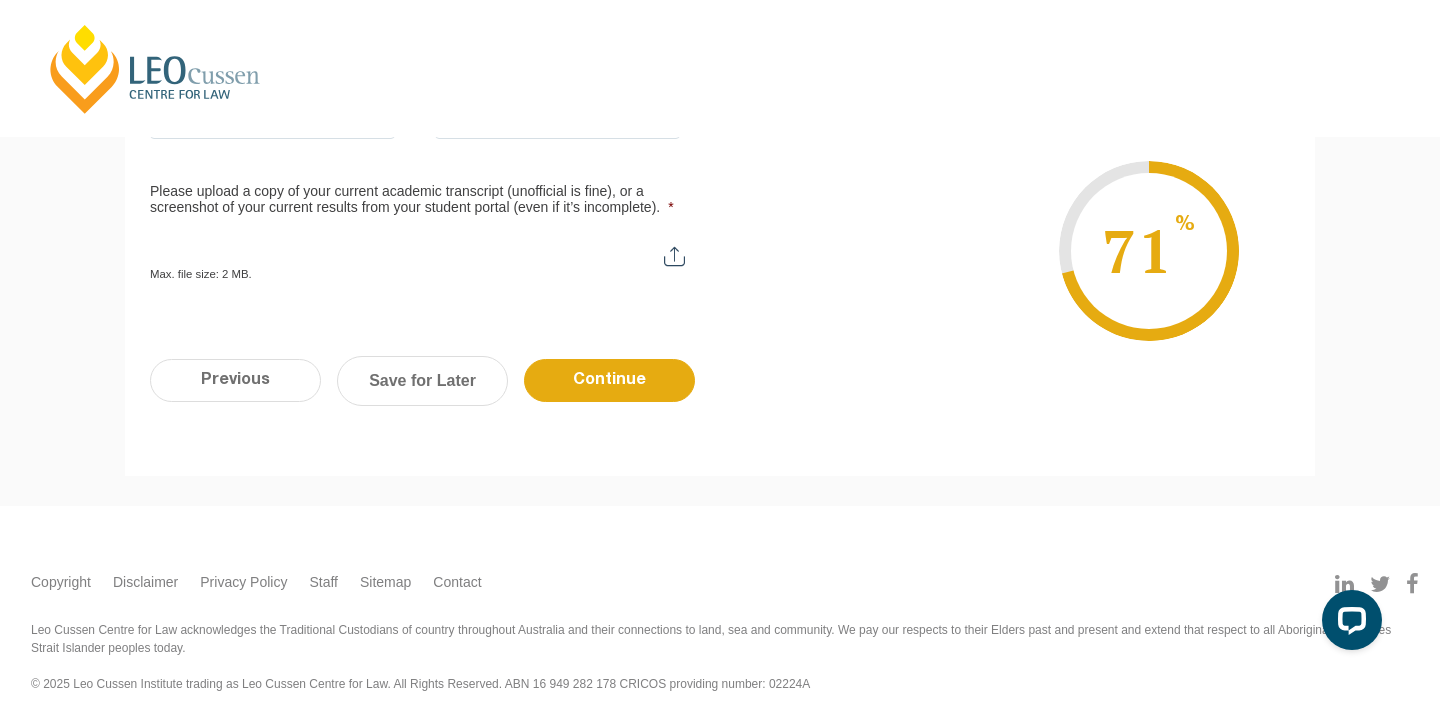 click on "Please upload a copy of your current academic transcript (unofficial is fine), or a screenshot of your current results from your student portal (even if it’s incomplete). *" at bounding box center [427, 249] 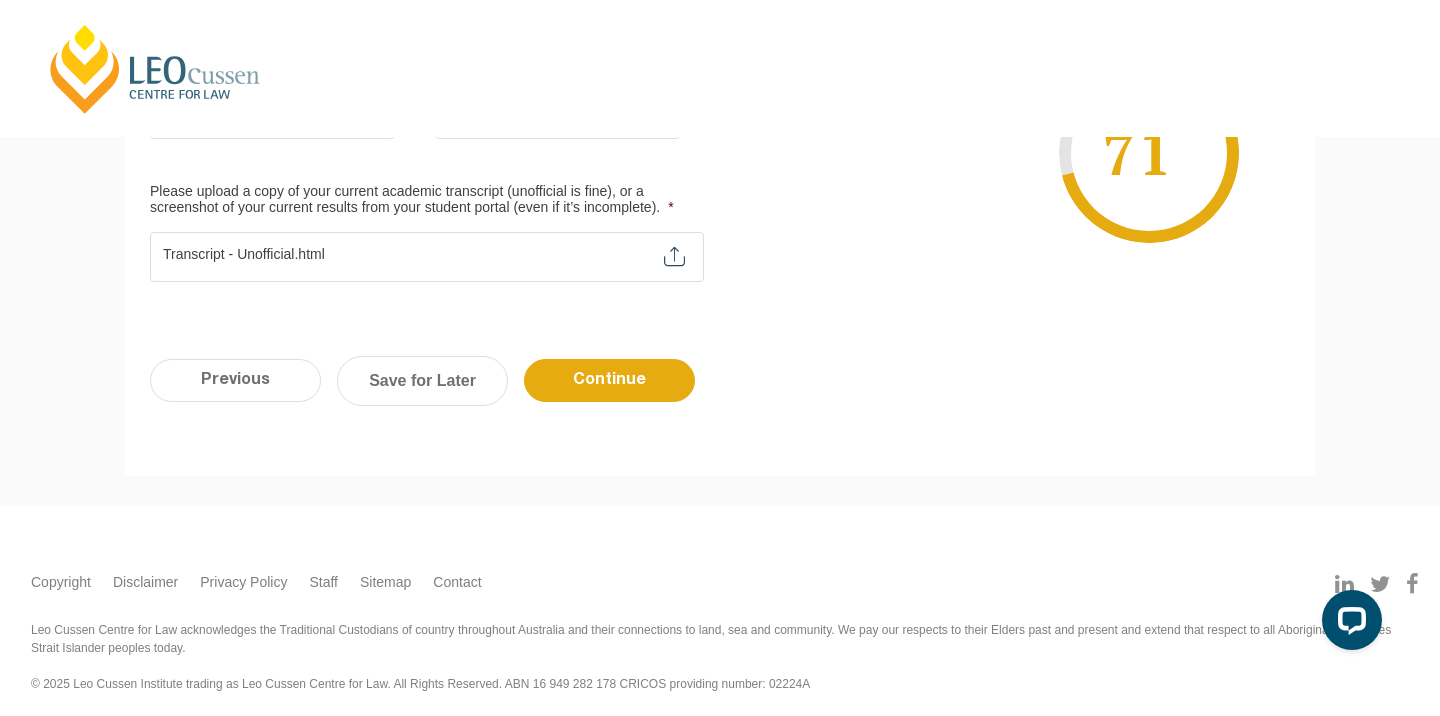 click on "Please upload a copy of your current academic transcript (unofficial is fine), or a screenshot of your current results from your student portal (even if it’s incomplete). *" at bounding box center (427, 249) 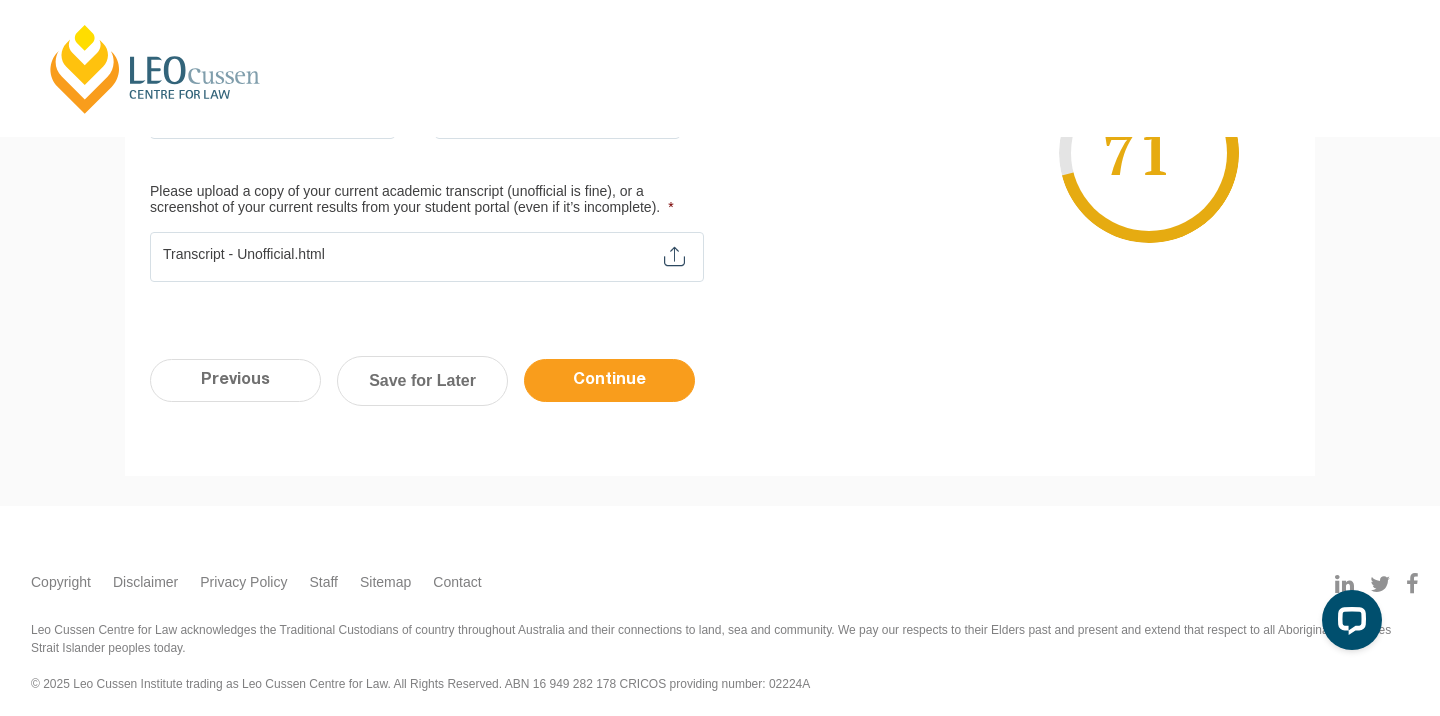 click on "Continue" at bounding box center (609, 380) 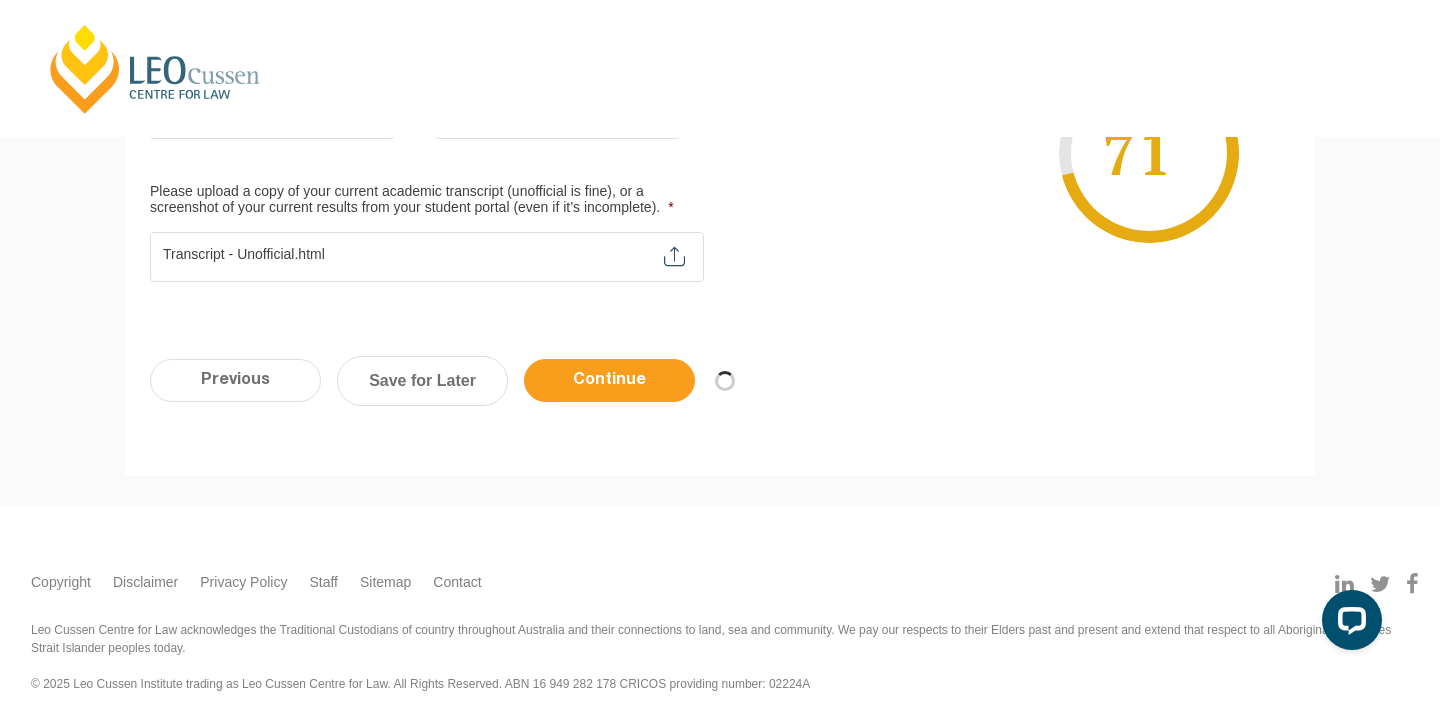 scroll, scrollTop: 0, scrollLeft: 0, axis: both 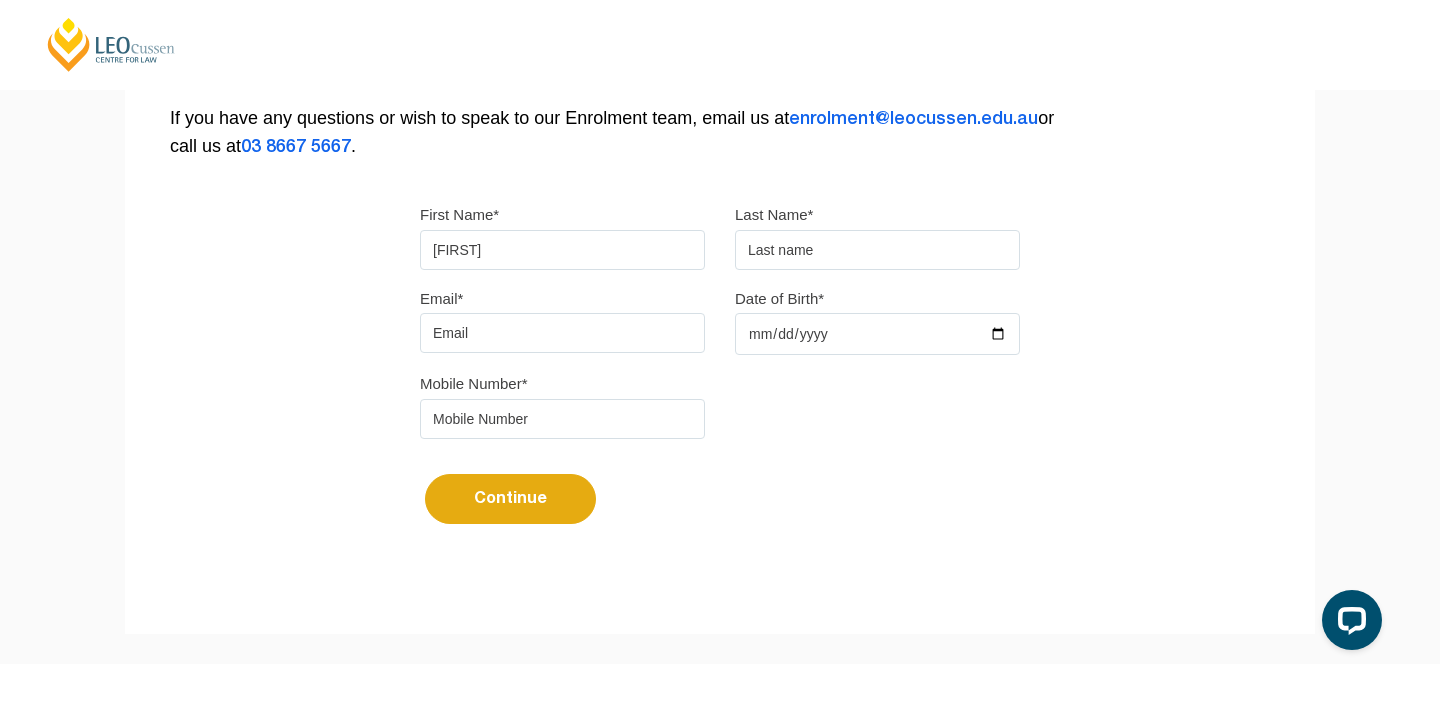type on "[FIRST]" 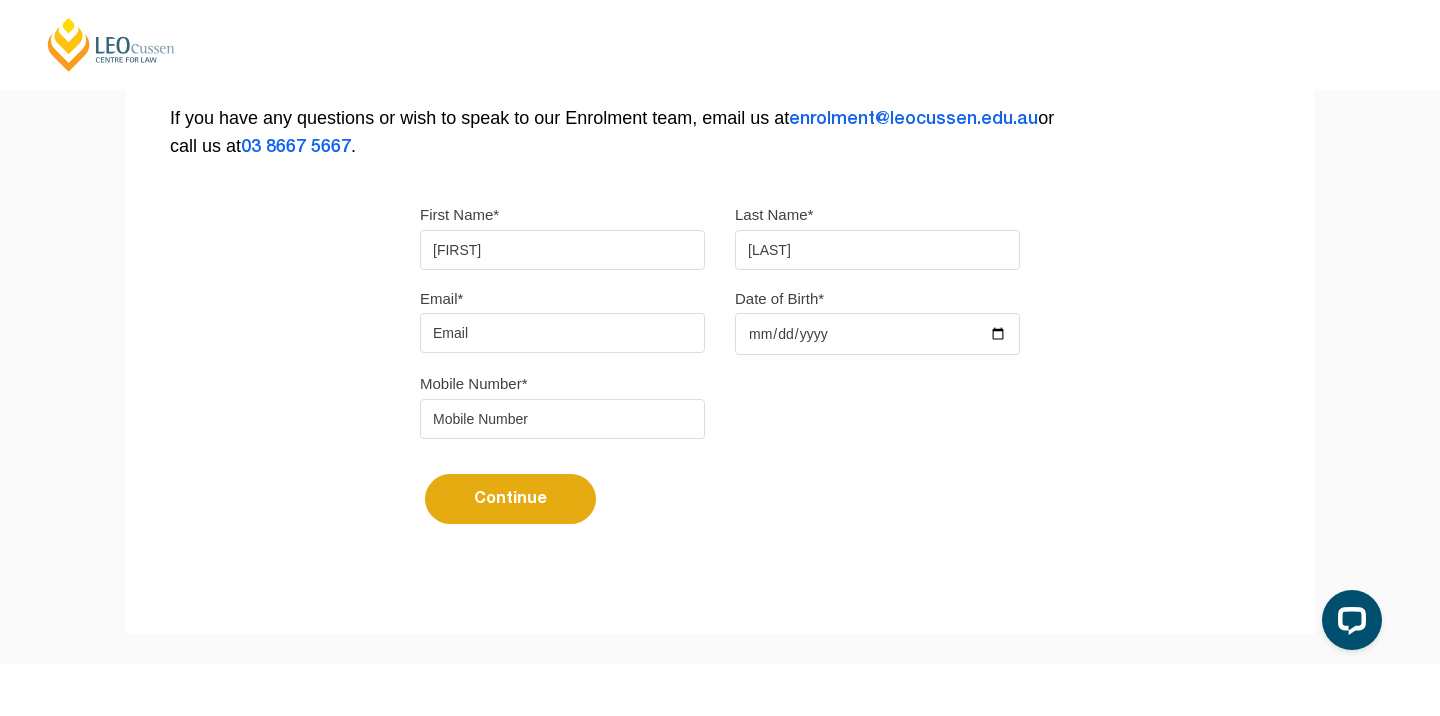 type on "[LAST]" 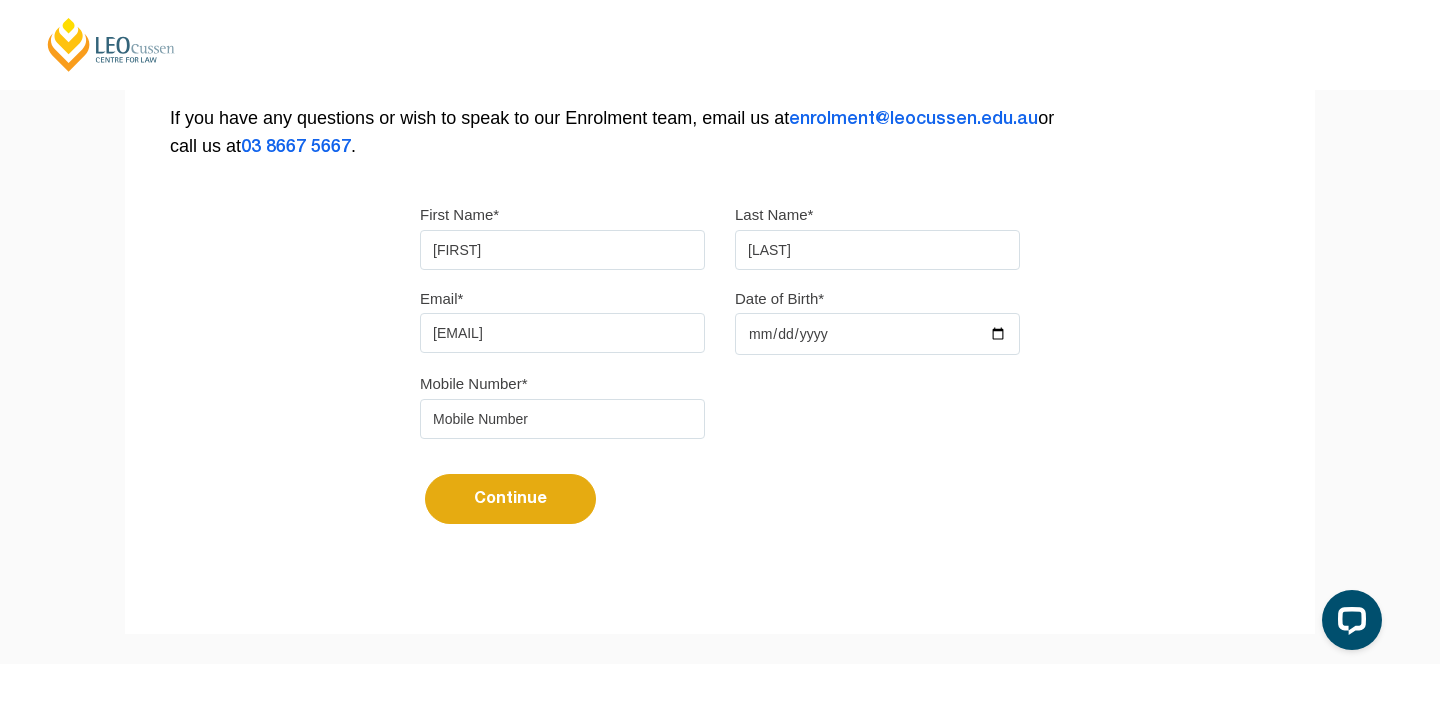 type on "[EMAIL]" 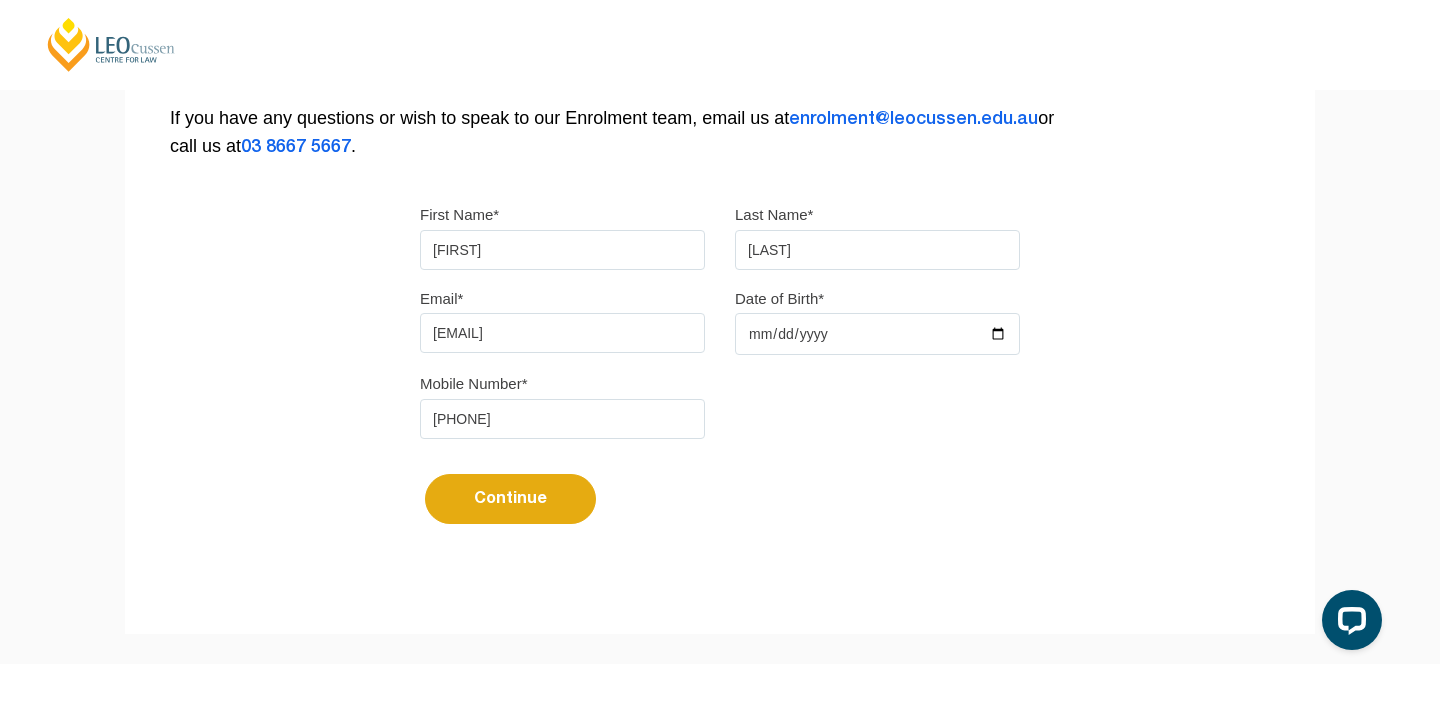 type on "[PHONE]" 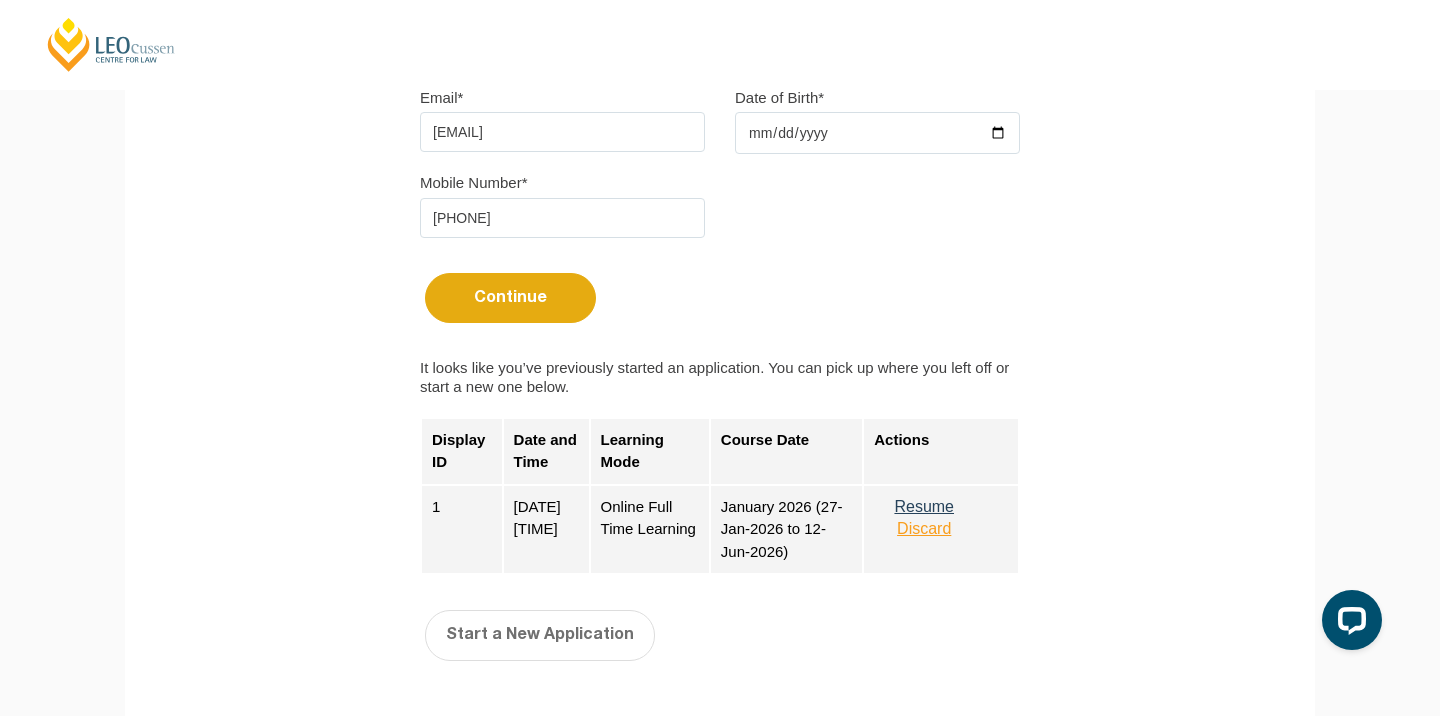 scroll, scrollTop: 727, scrollLeft: 0, axis: vertical 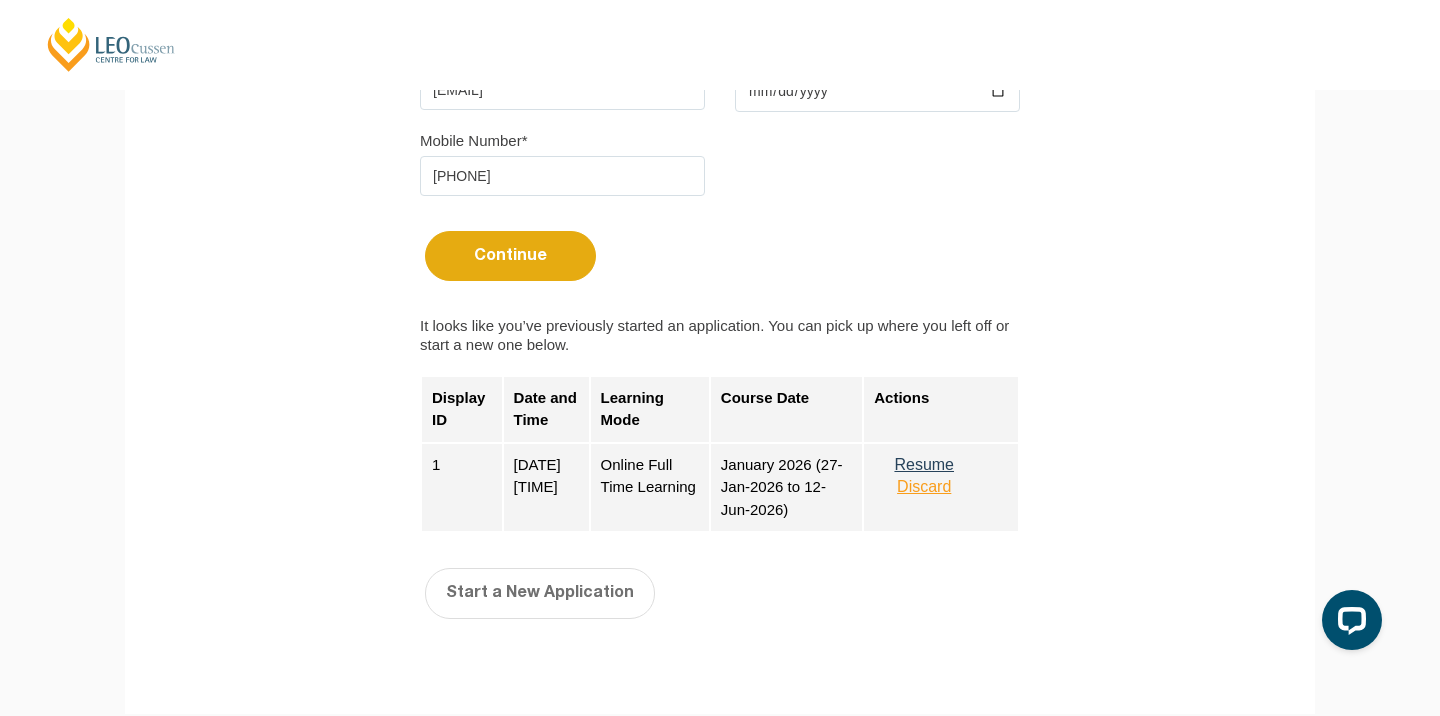 click on "Resume" at bounding box center (924, 465) 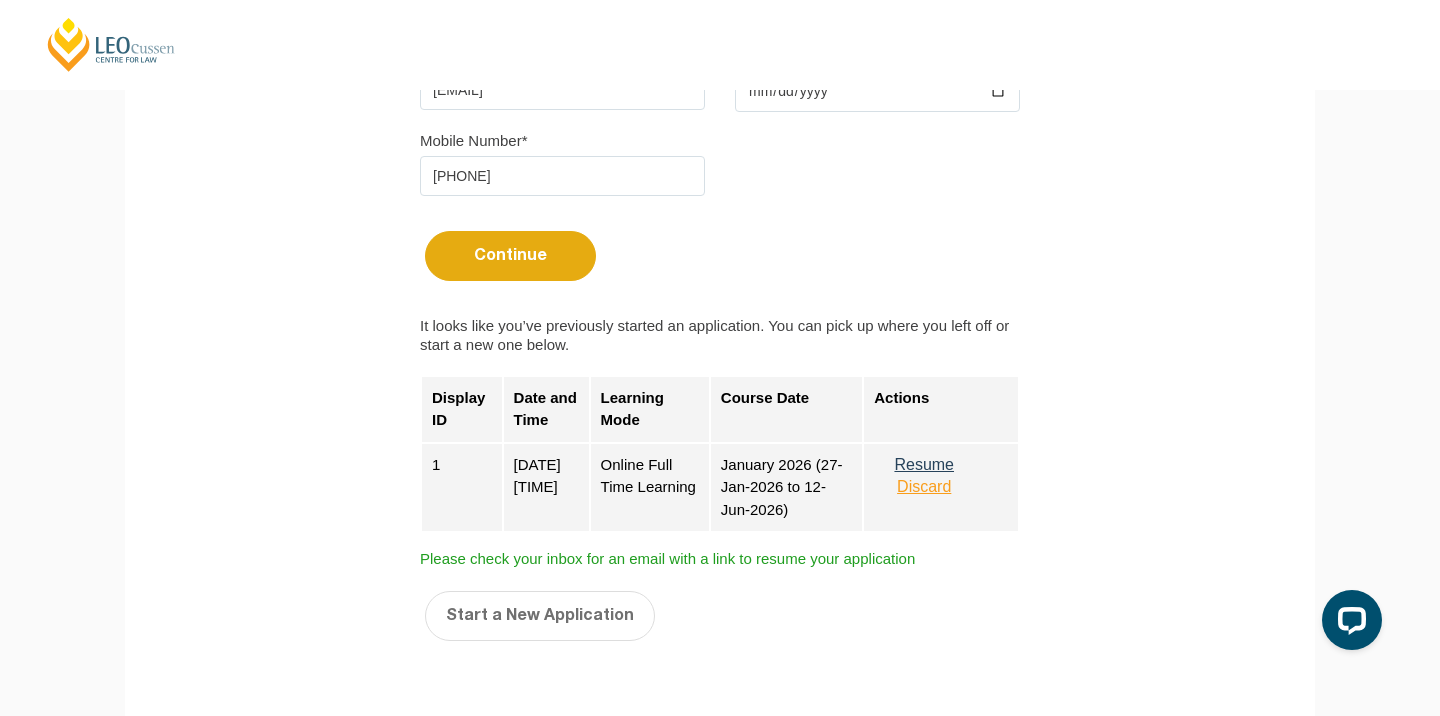 click on "Resume" at bounding box center [924, 465] 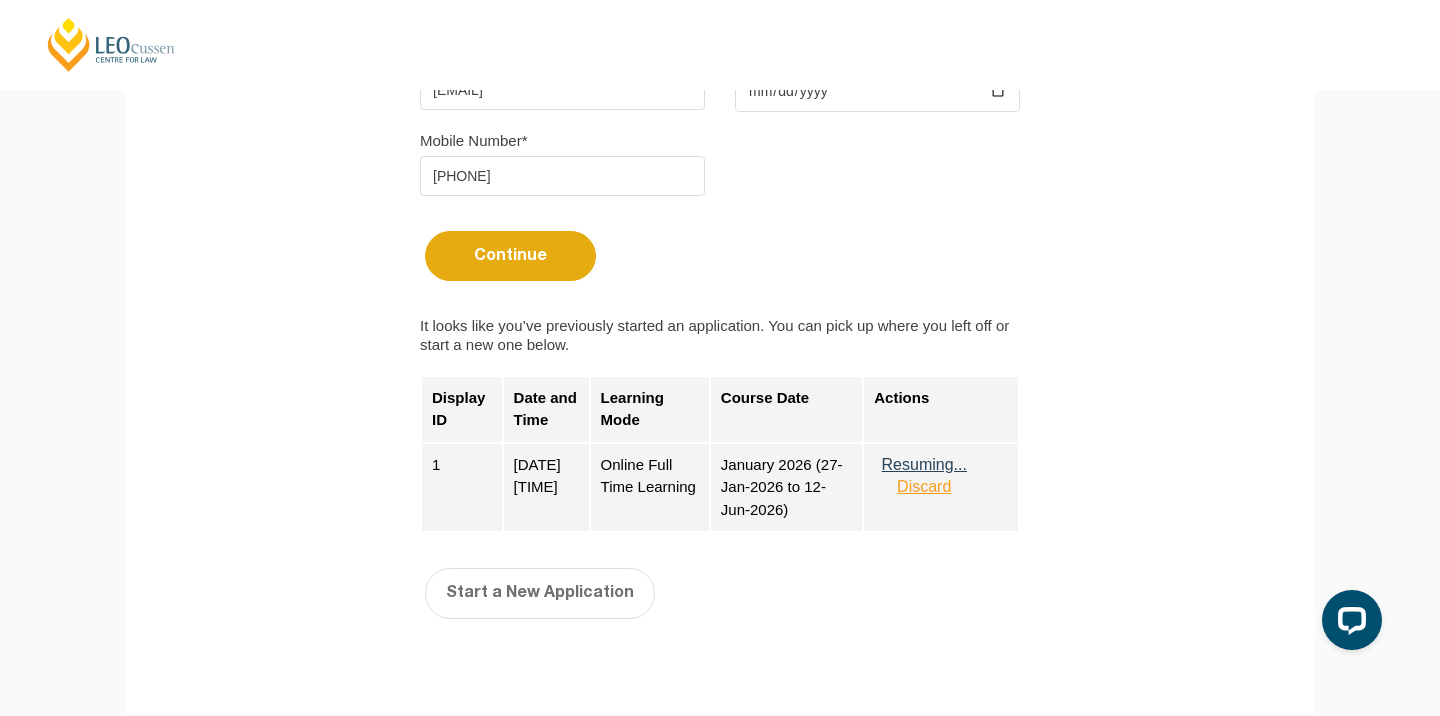 click on "Resuming..." at bounding box center [924, 465] 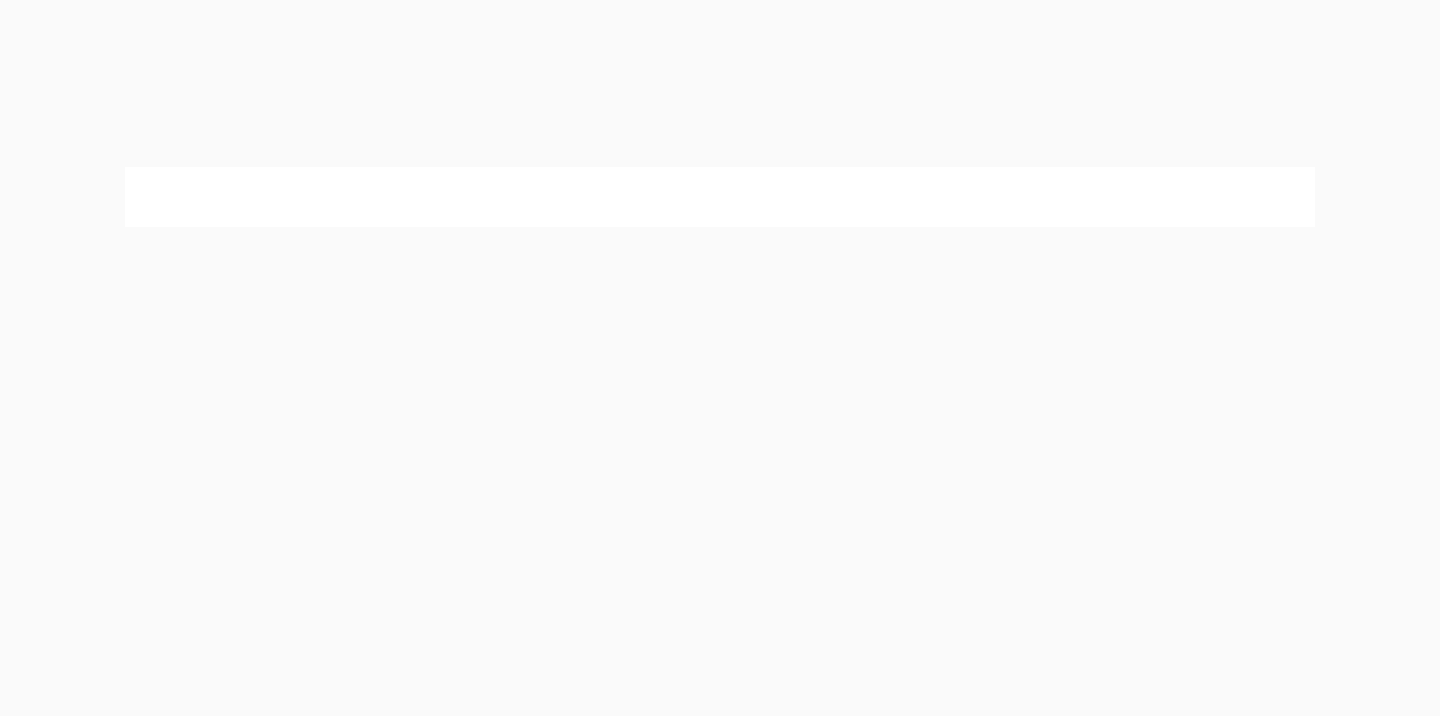 scroll, scrollTop: 0, scrollLeft: 0, axis: both 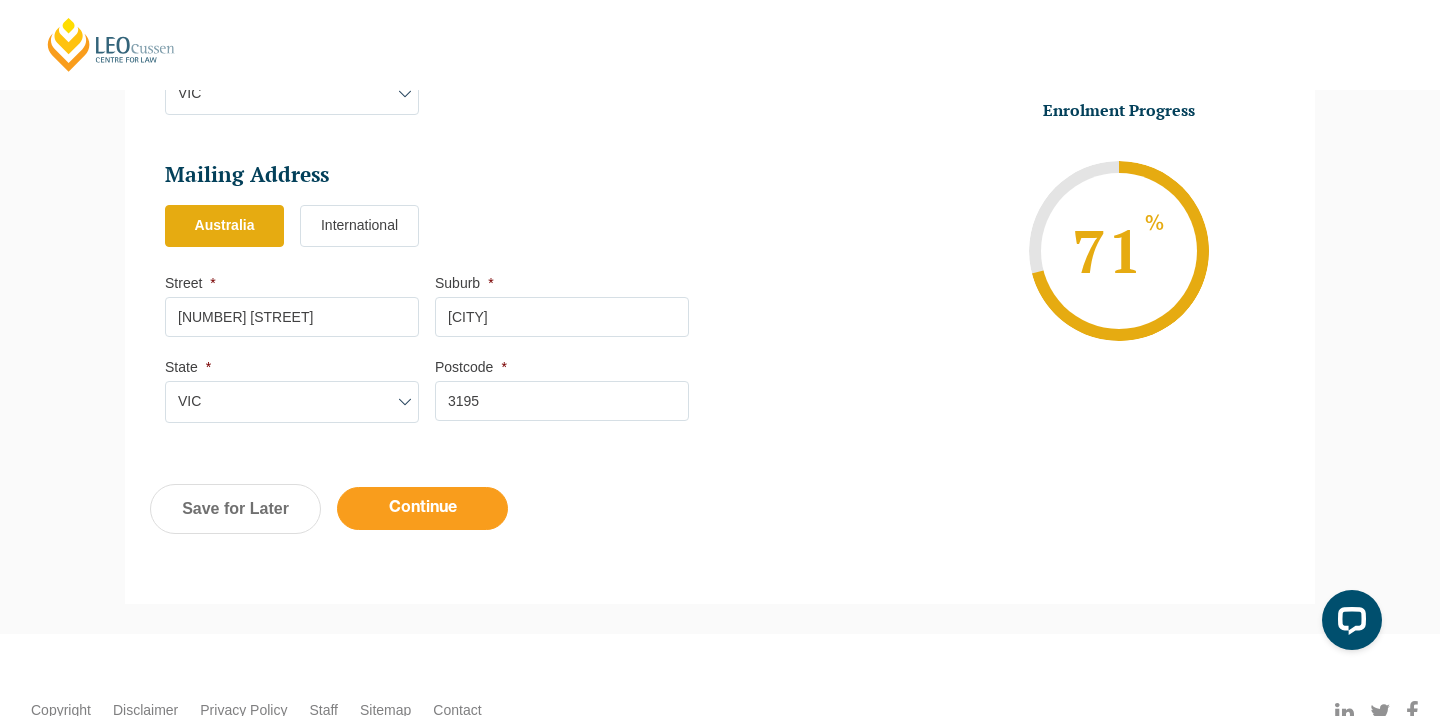 click on "Continue" at bounding box center (422, 508) 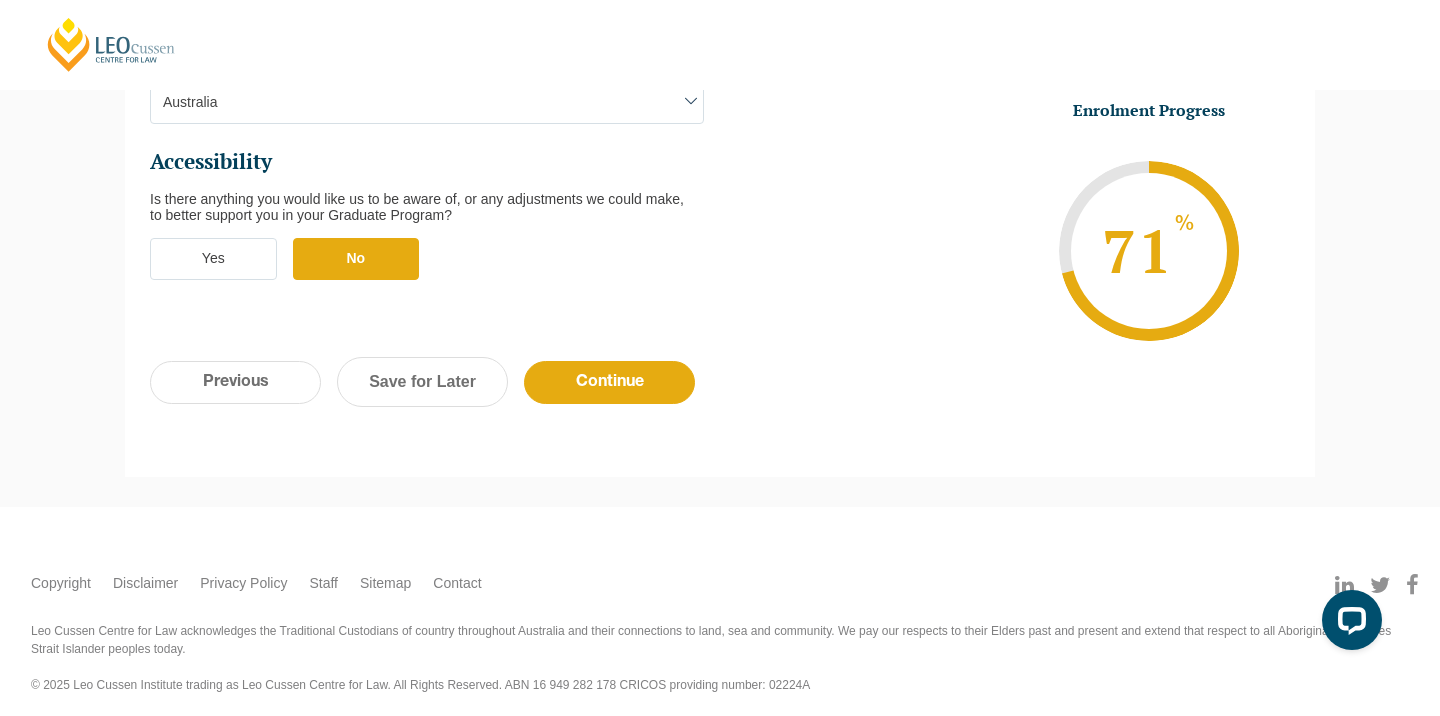 scroll, scrollTop: 800, scrollLeft: 0, axis: vertical 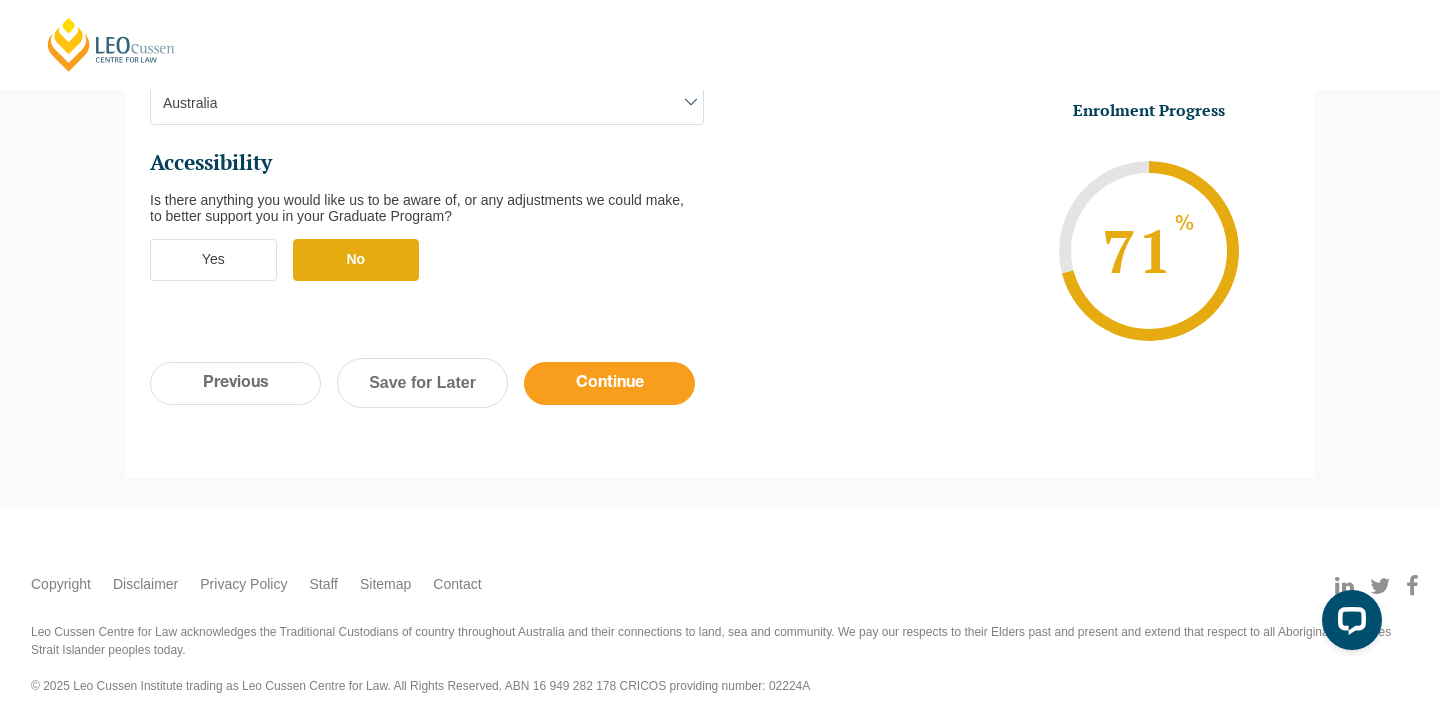 click on "Continue" at bounding box center [609, 383] 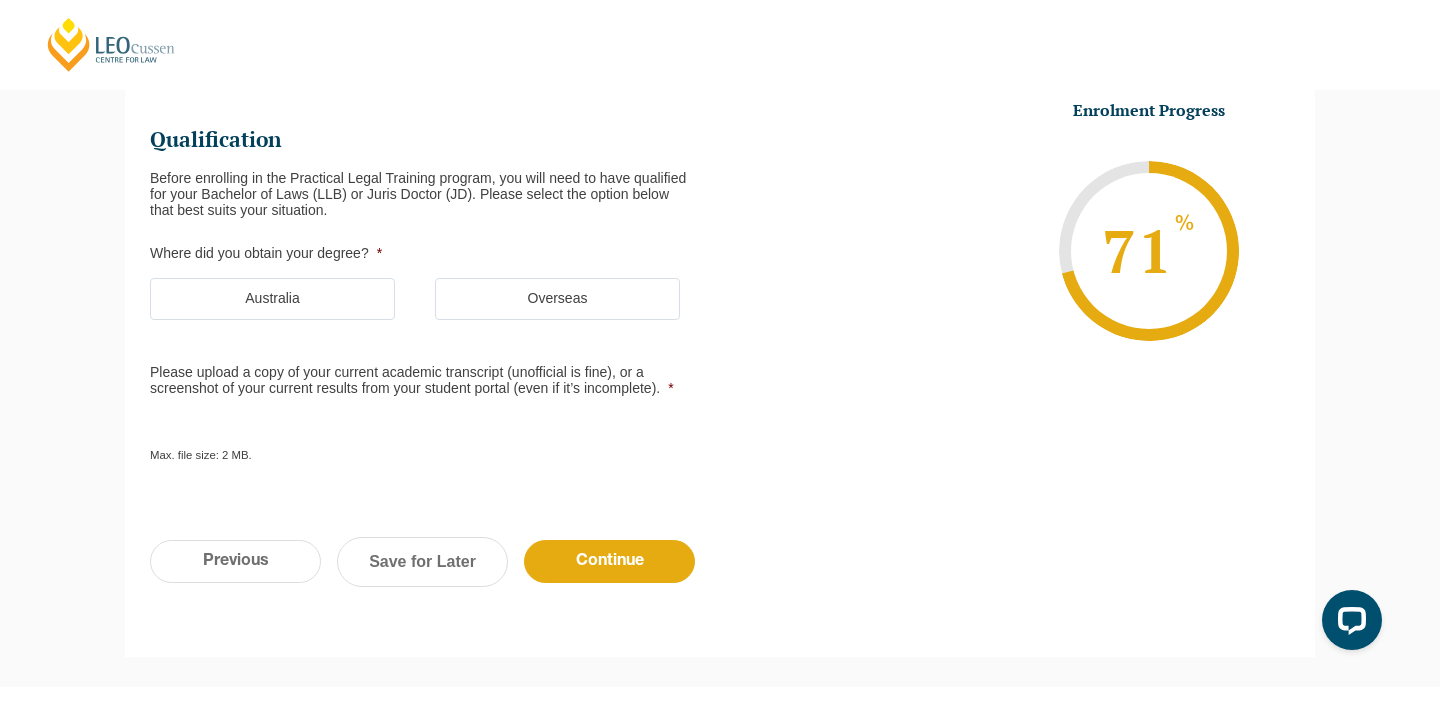 scroll, scrollTop: 173, scrollLeft: 0, axis: vertical 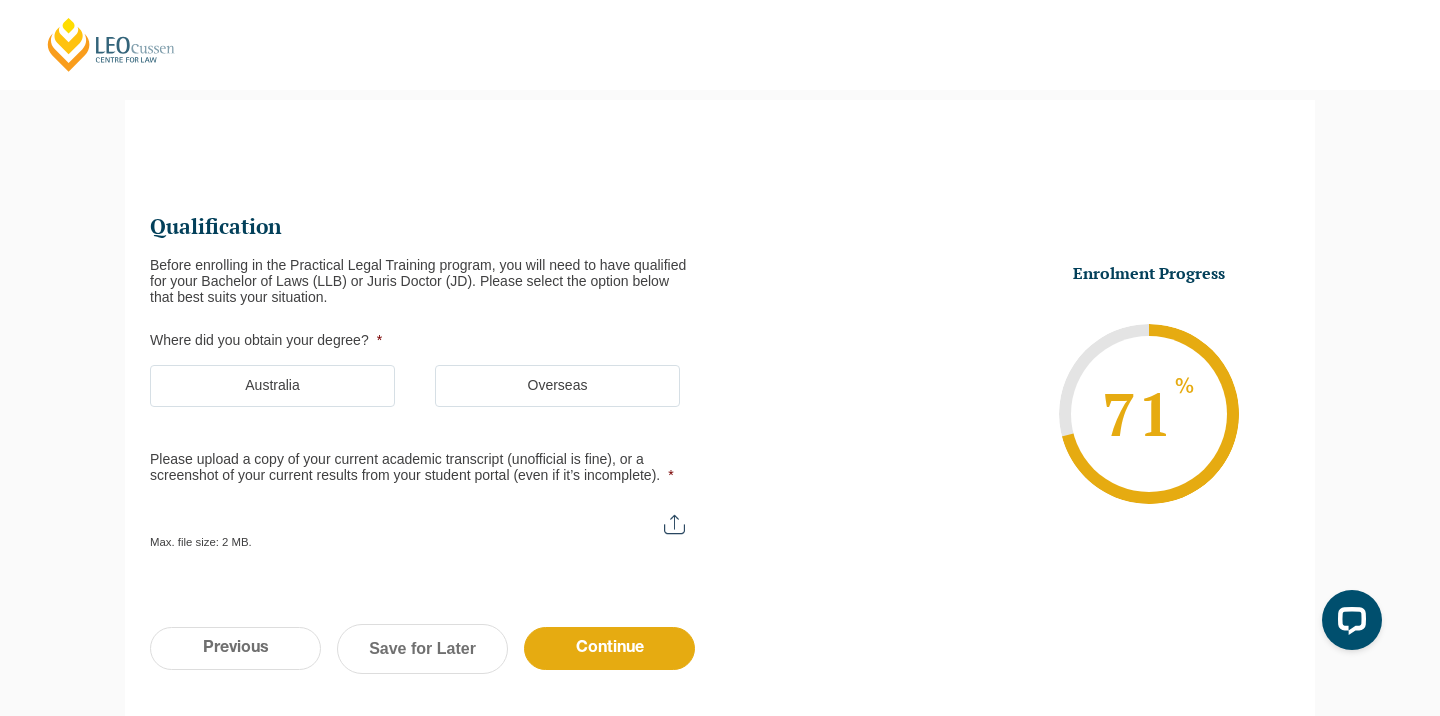 click on "Australia" at bounding box center (272, 386) 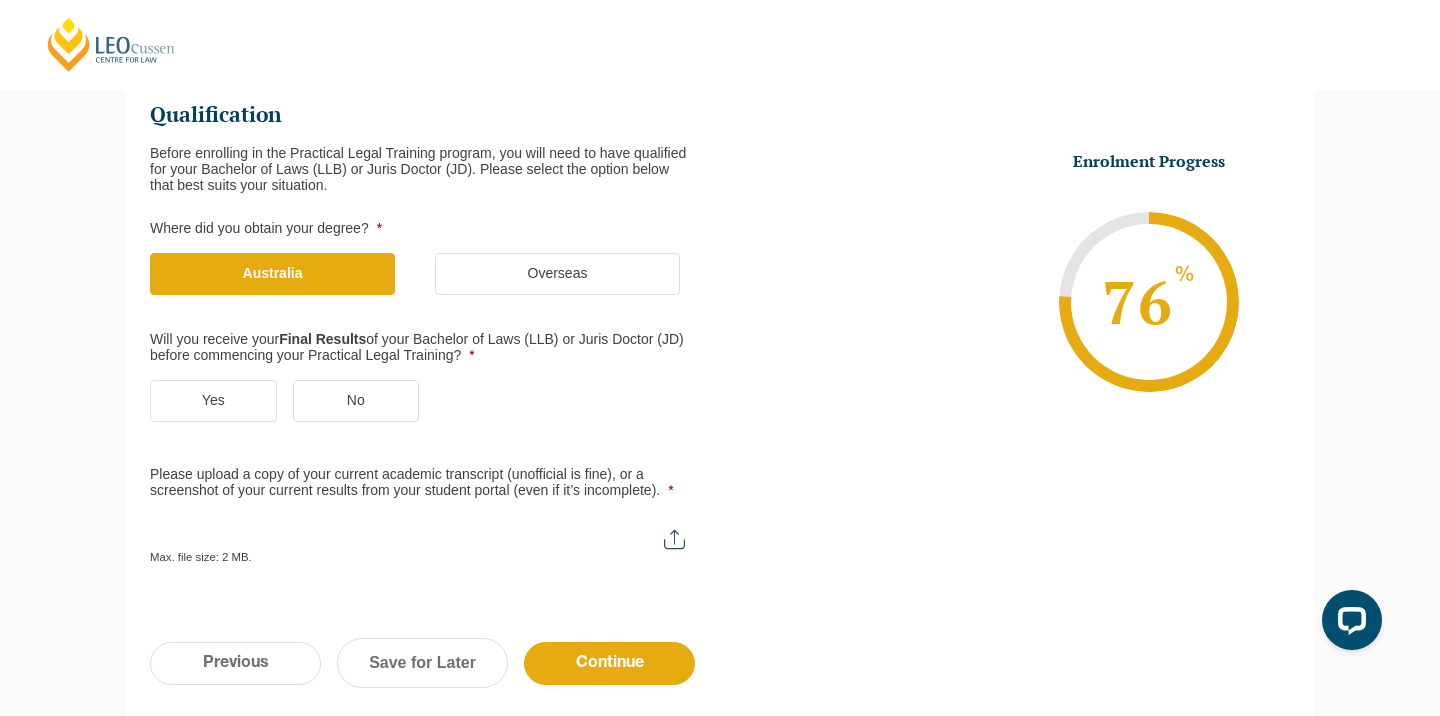 scroll, scrollTop: 286, scrollLeft: 0, axis: vertical 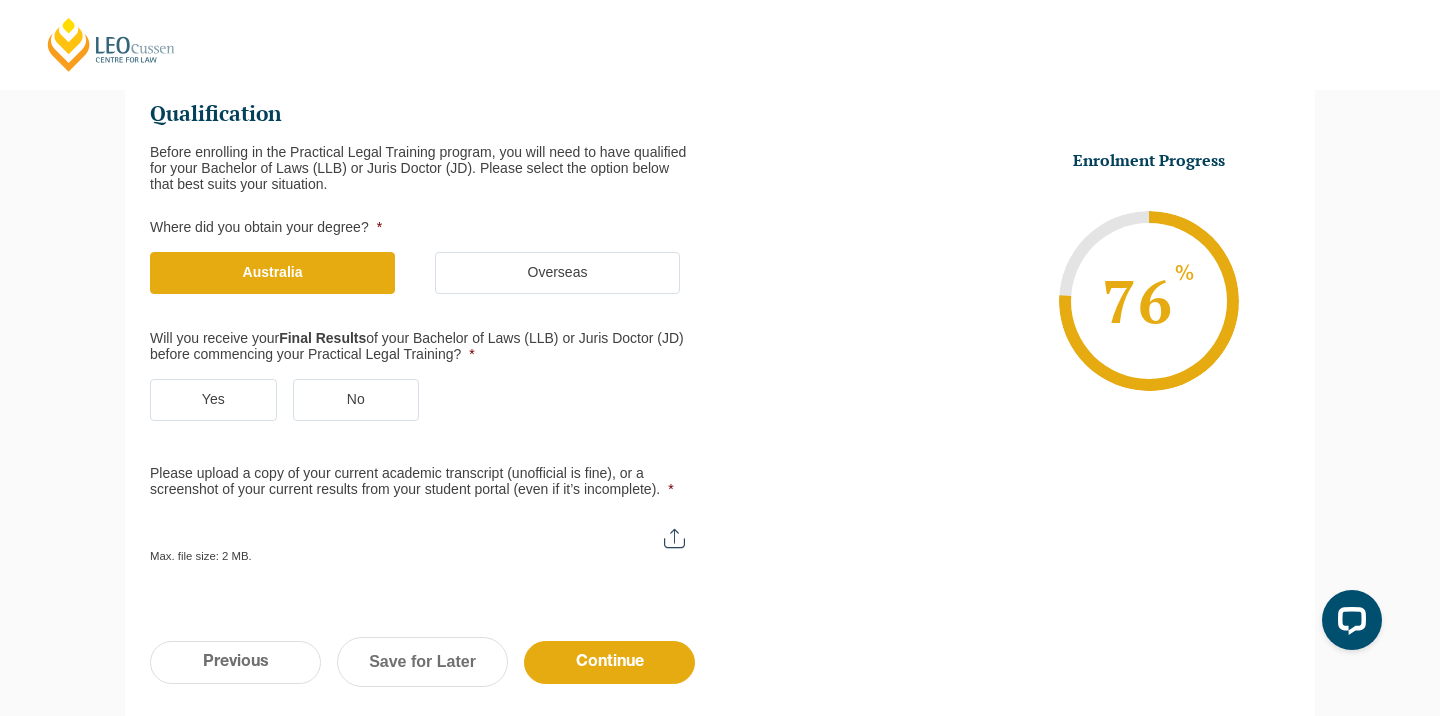click on "Yes" at bounding box center [213, 400] 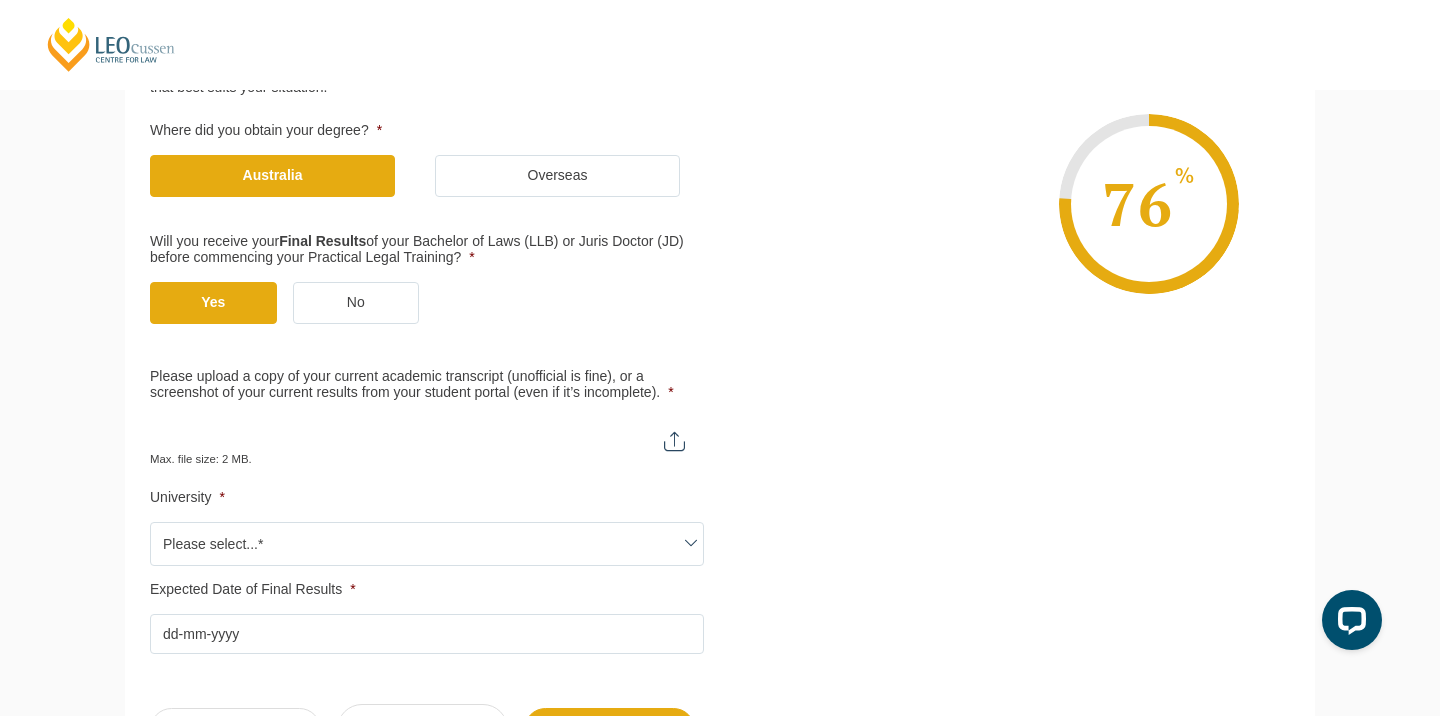 scroll, scrollTop: 388, scrollLeft: 0, axis: vertical 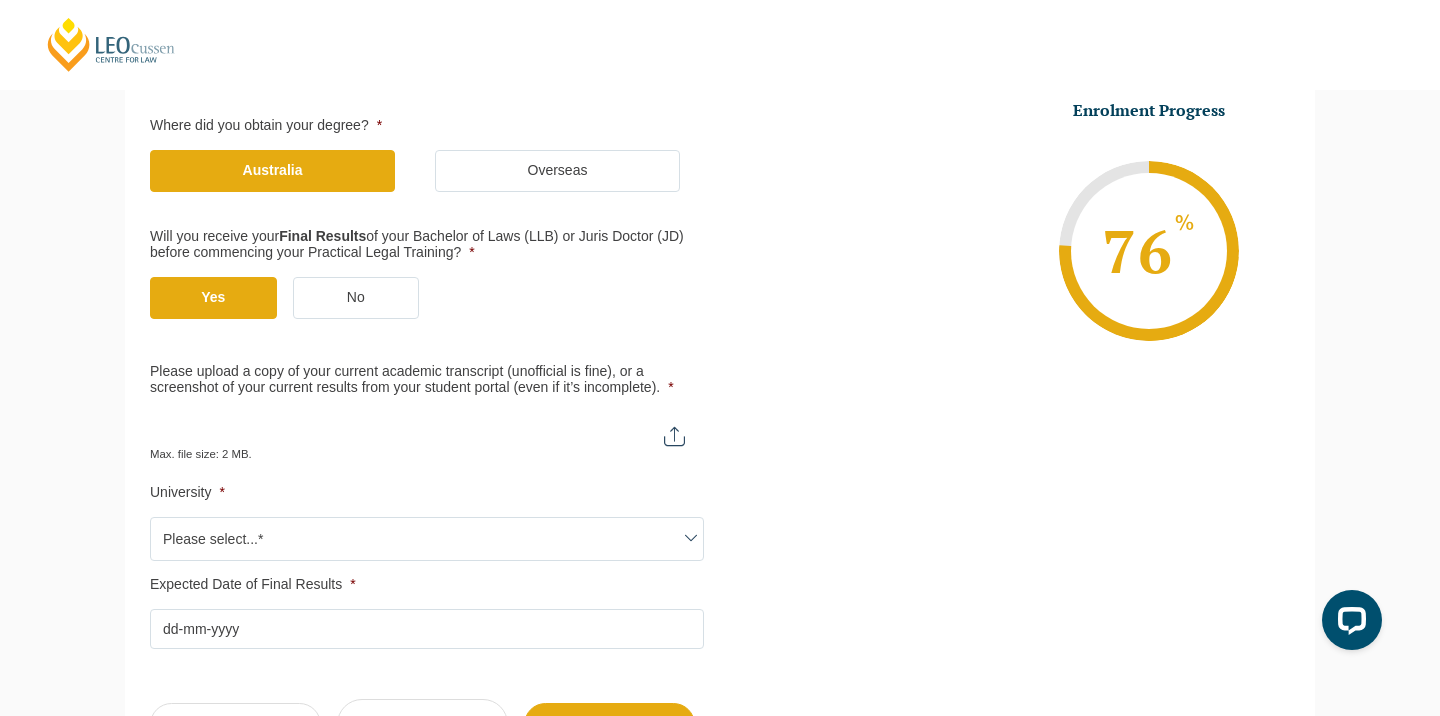 click on "Please upload a copy of your current academic transcript (unofficial is fine), or a screenshot of your current results from your student portal (even if it’s incomplete). *" at bounding box center (427, 429) 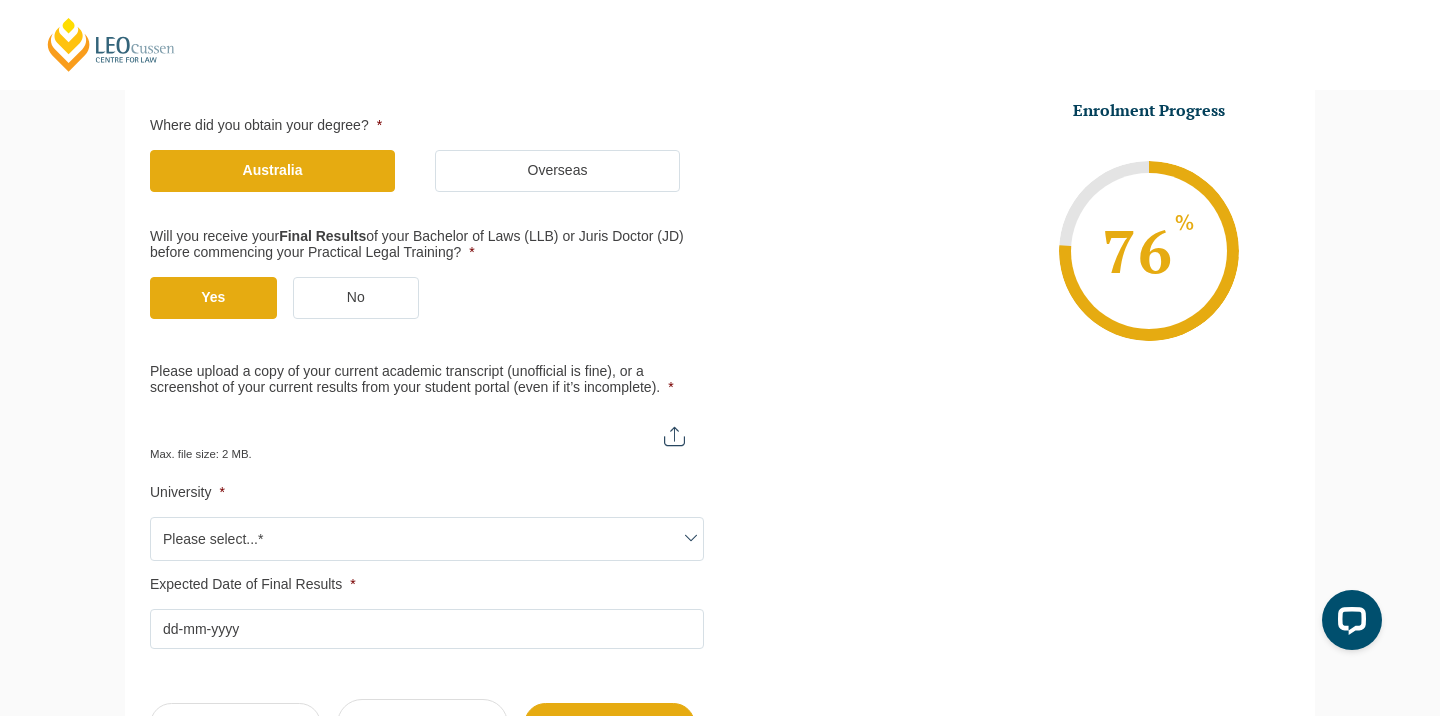 type on "C:\fakepath\Transcript - Unofficial.html" 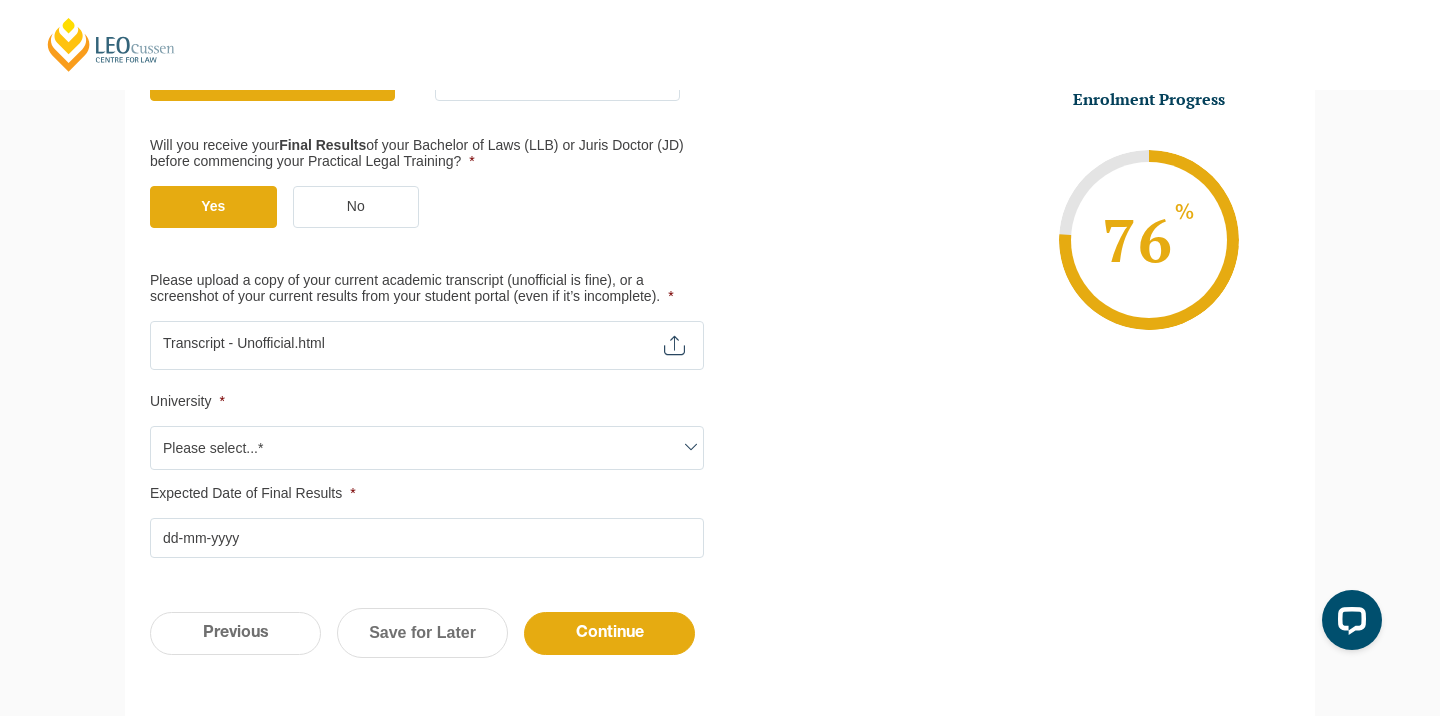 scroll, scrollTop: 495, scrollLeft: 0, axis: vertical 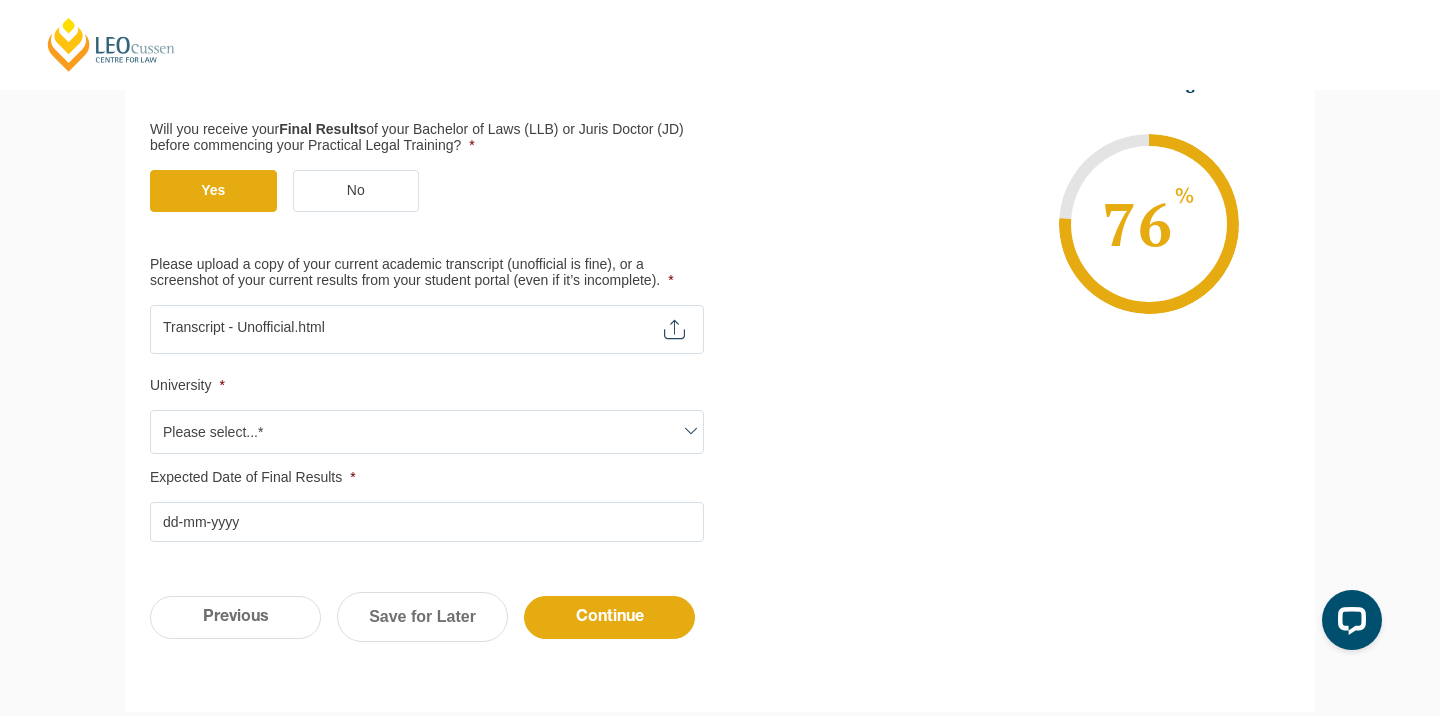 click on "Please select...*" at bounding box center [427, 432] 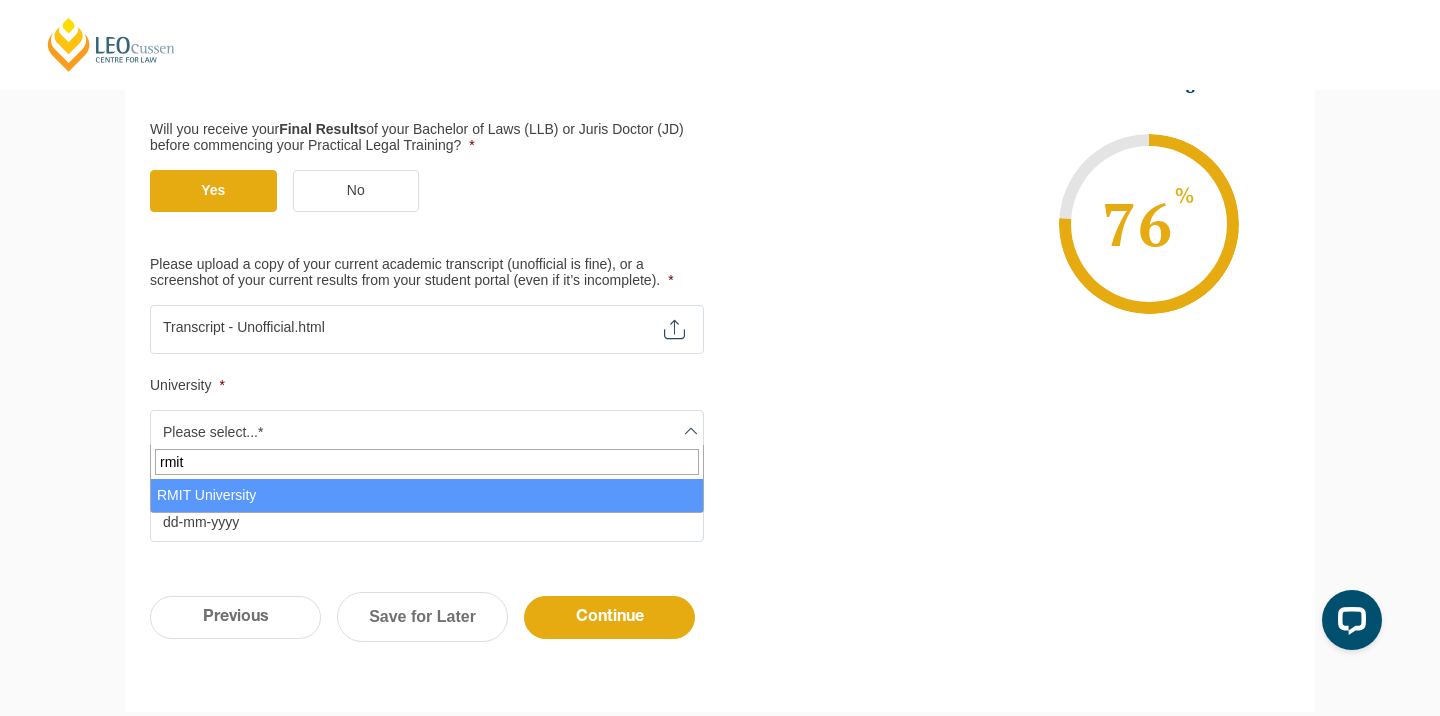 type on "rmit" 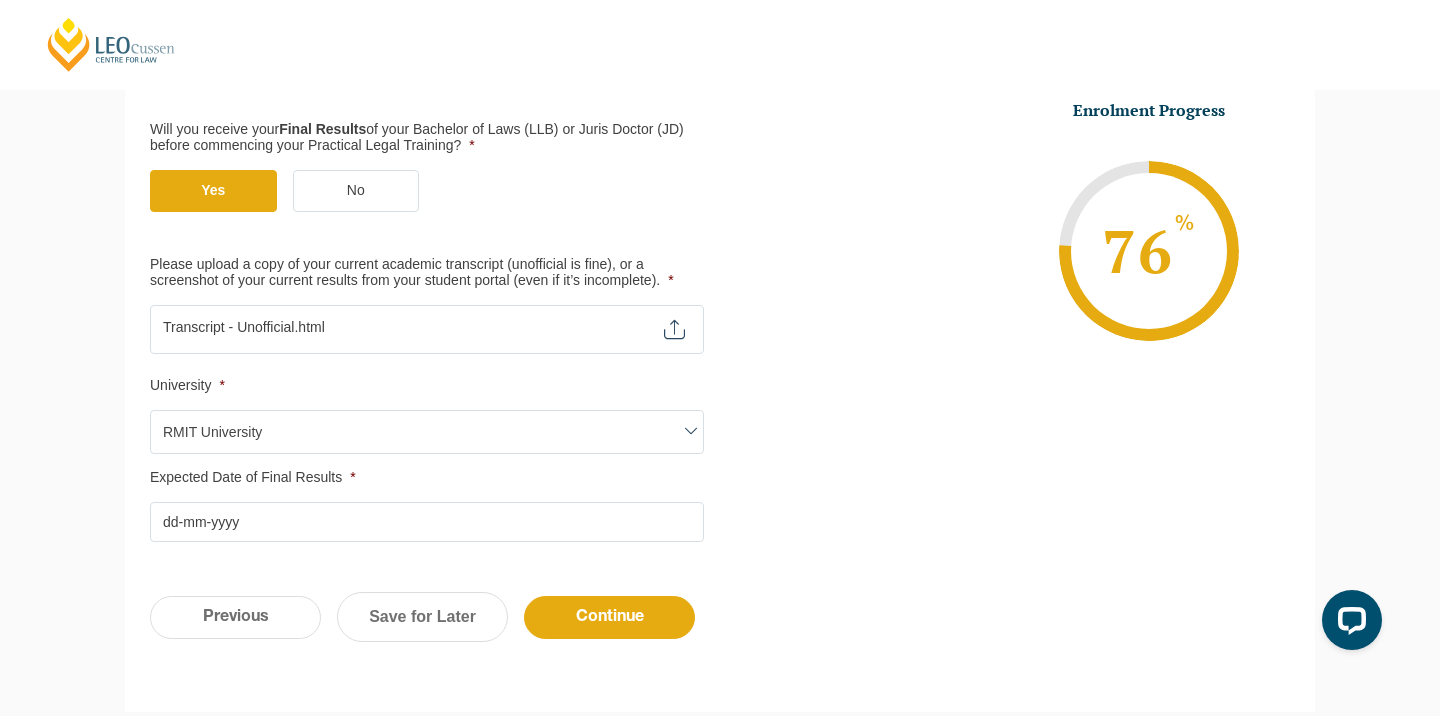 click on "Expected Date of Final Results *" at bounding box center [427, 522] 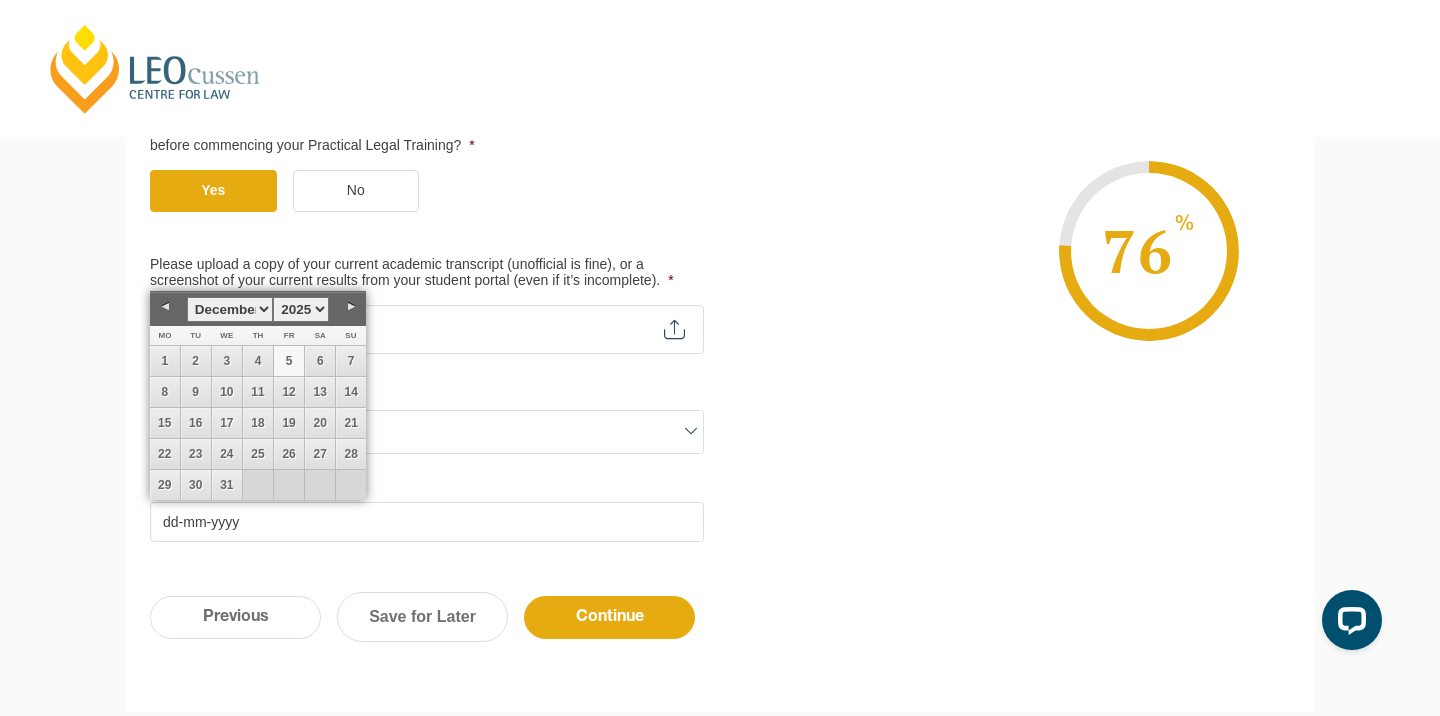 click on "5" at bounding box center [289, 361] 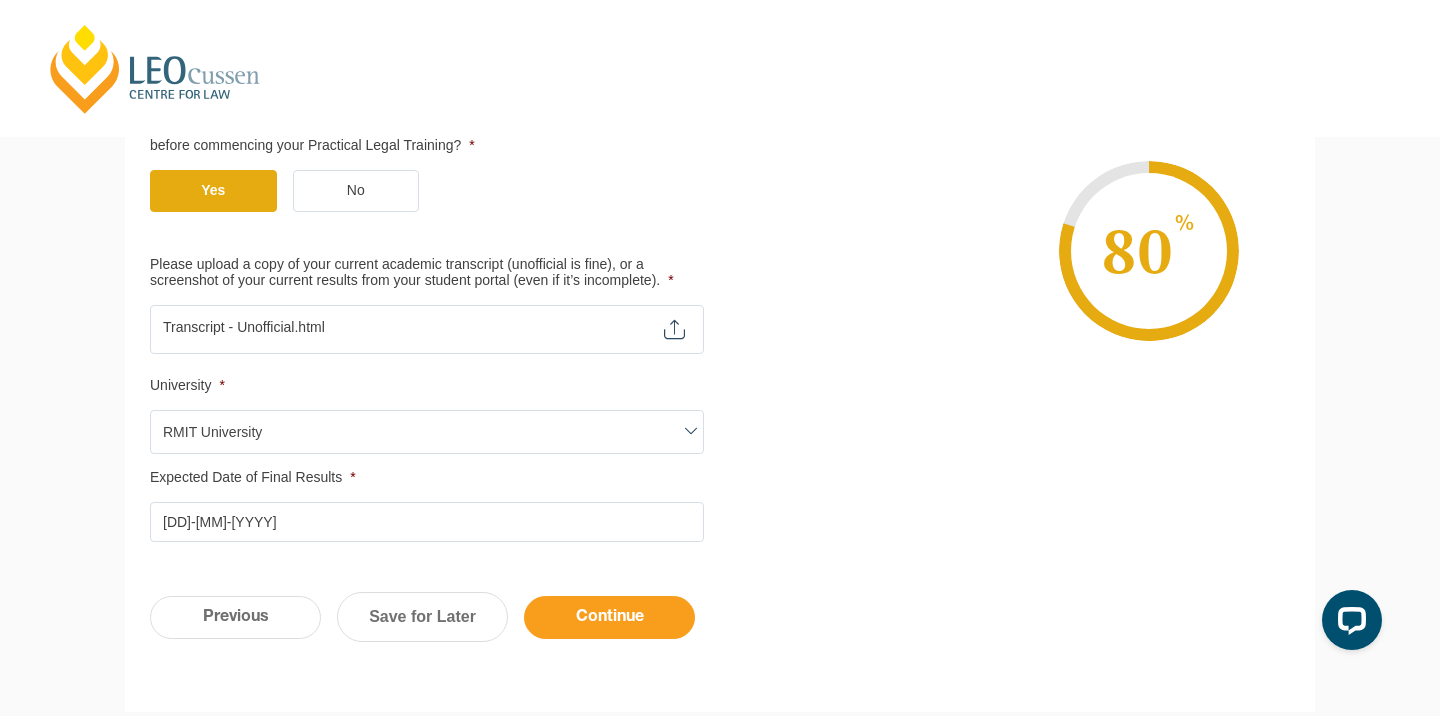 click on "Continue" at bounding box center [609, 617] 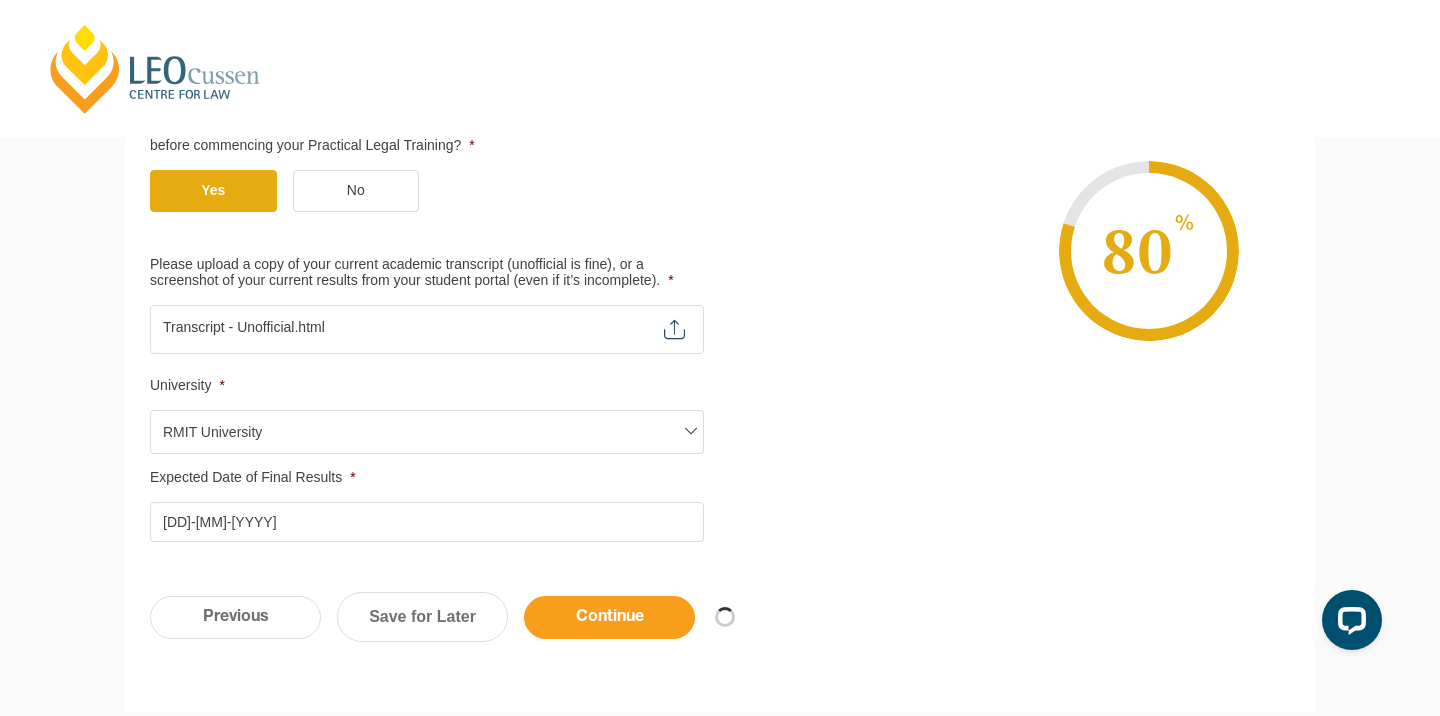 scroll, scrollTop: 0, scrollLeft: 0, axis: both 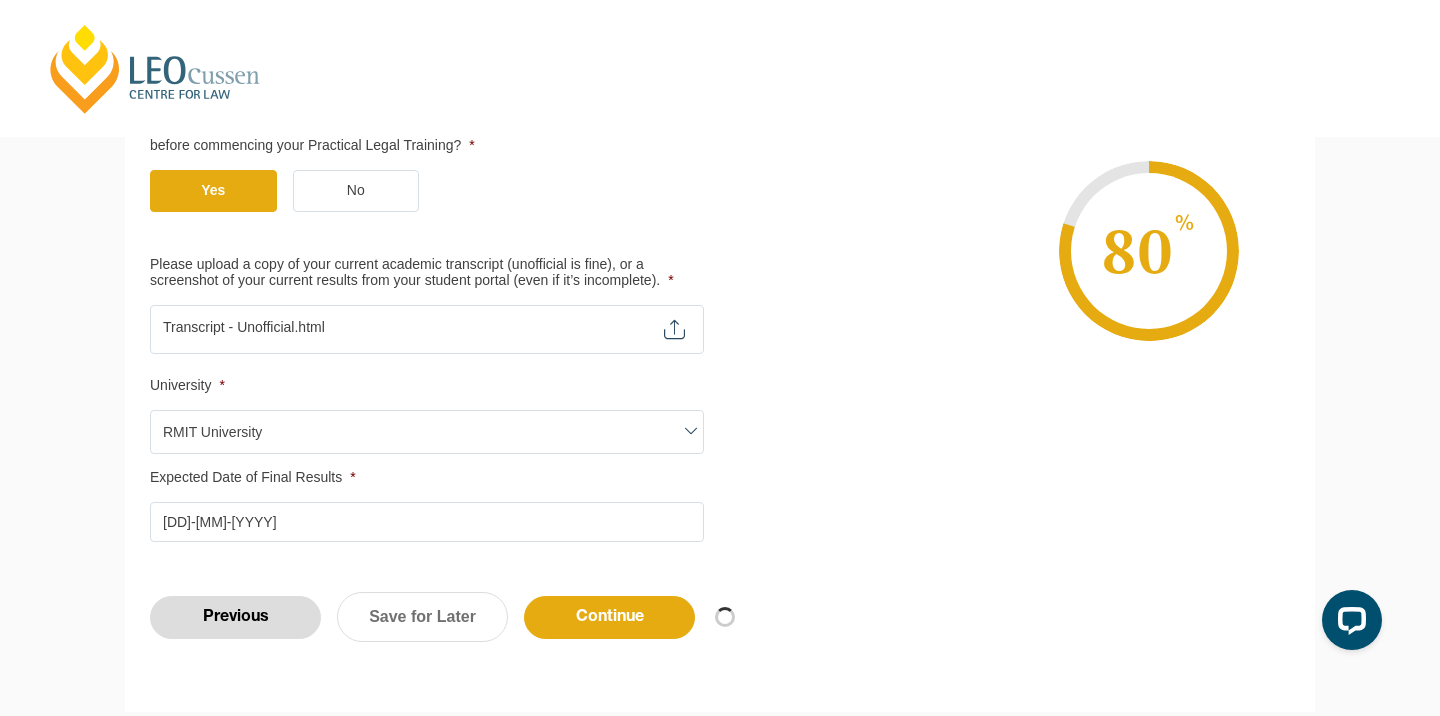 click on "Previous" at bounding box center [235, 617] 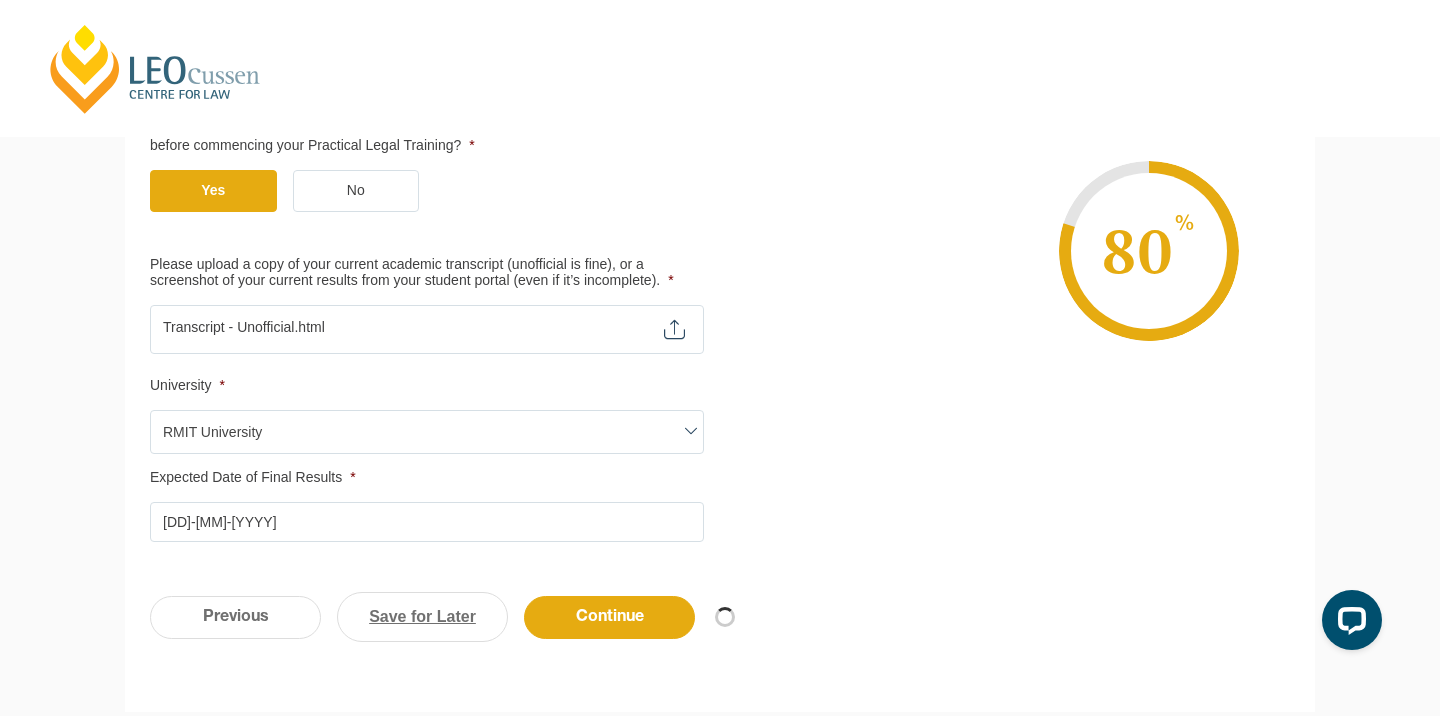 click on "Save for Later" at bounding box center [422, 617] 